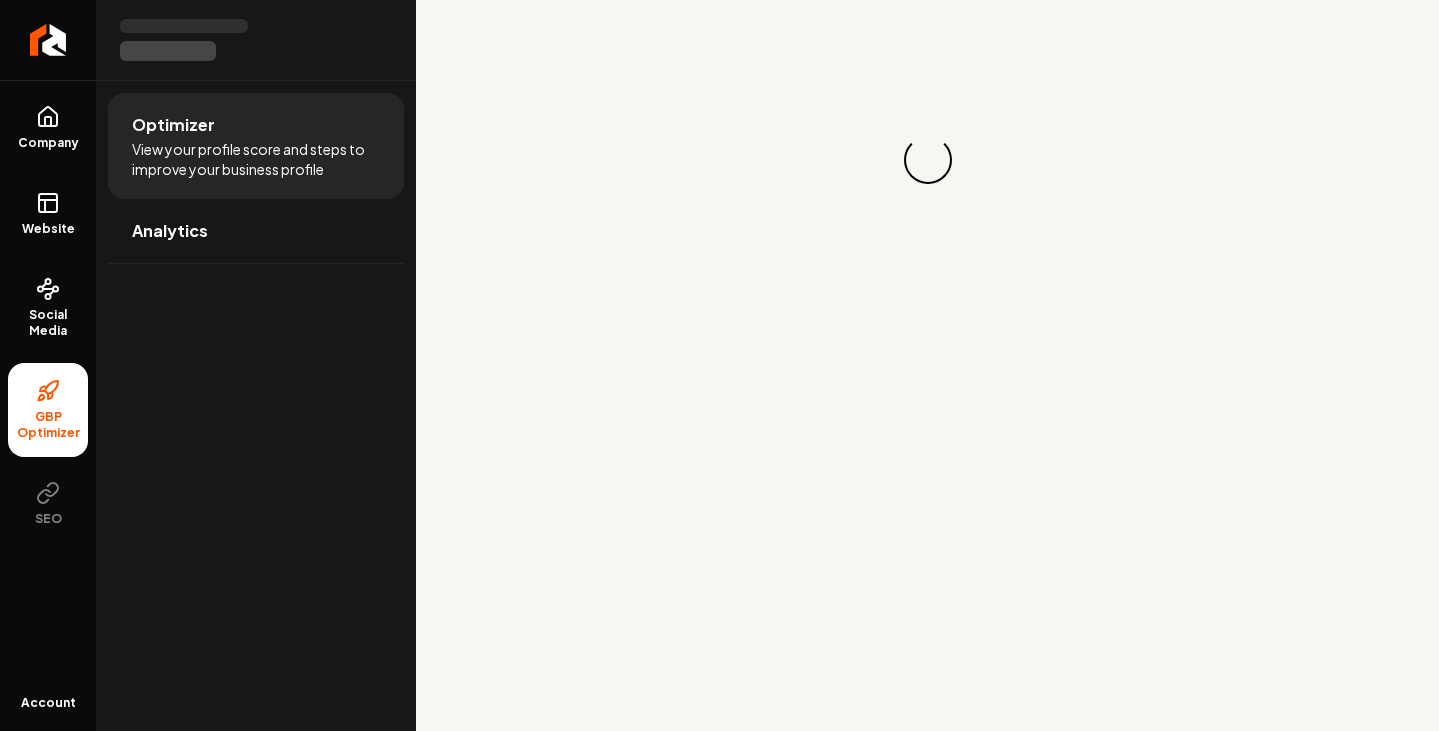 scroll, scrollTop: 0, scrollLeft: 0, axis: both 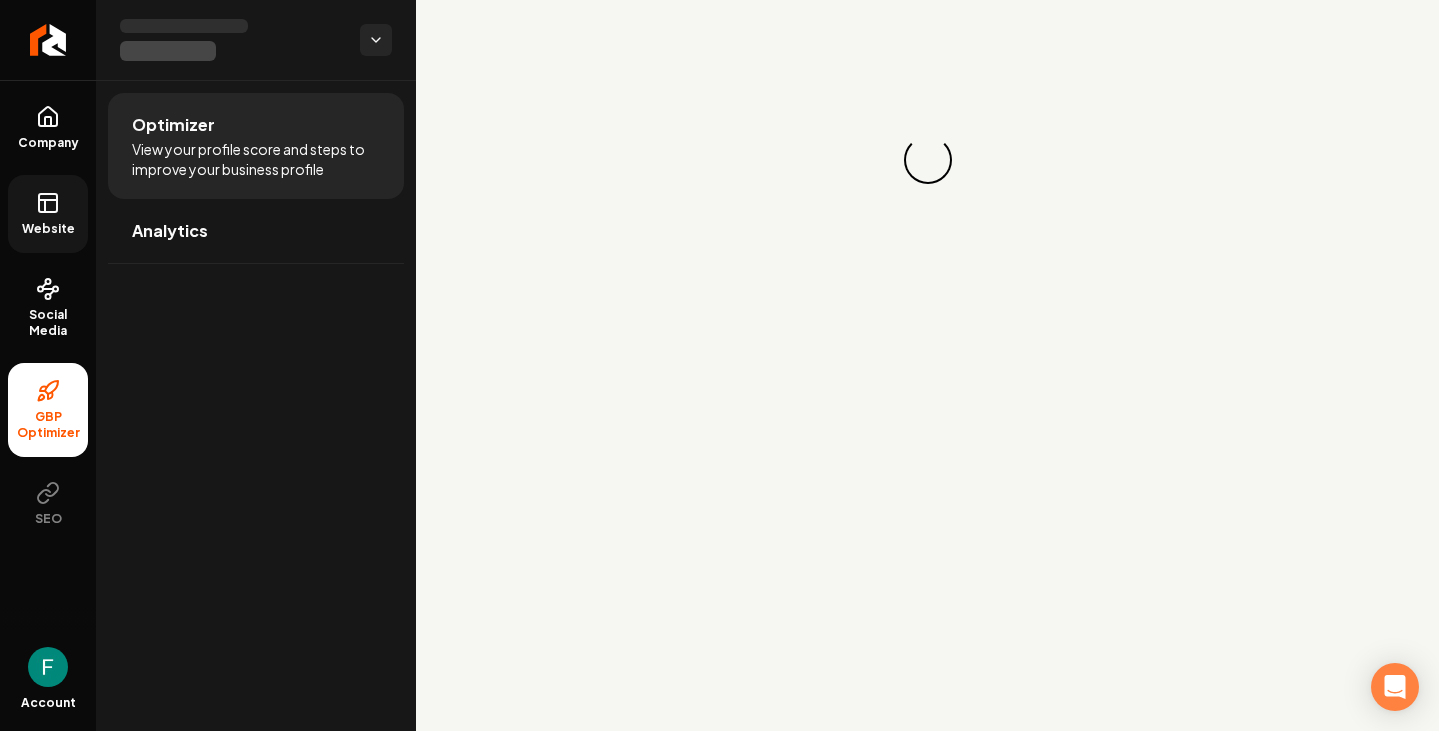 click on "Website" at bounding box center [48, 214] 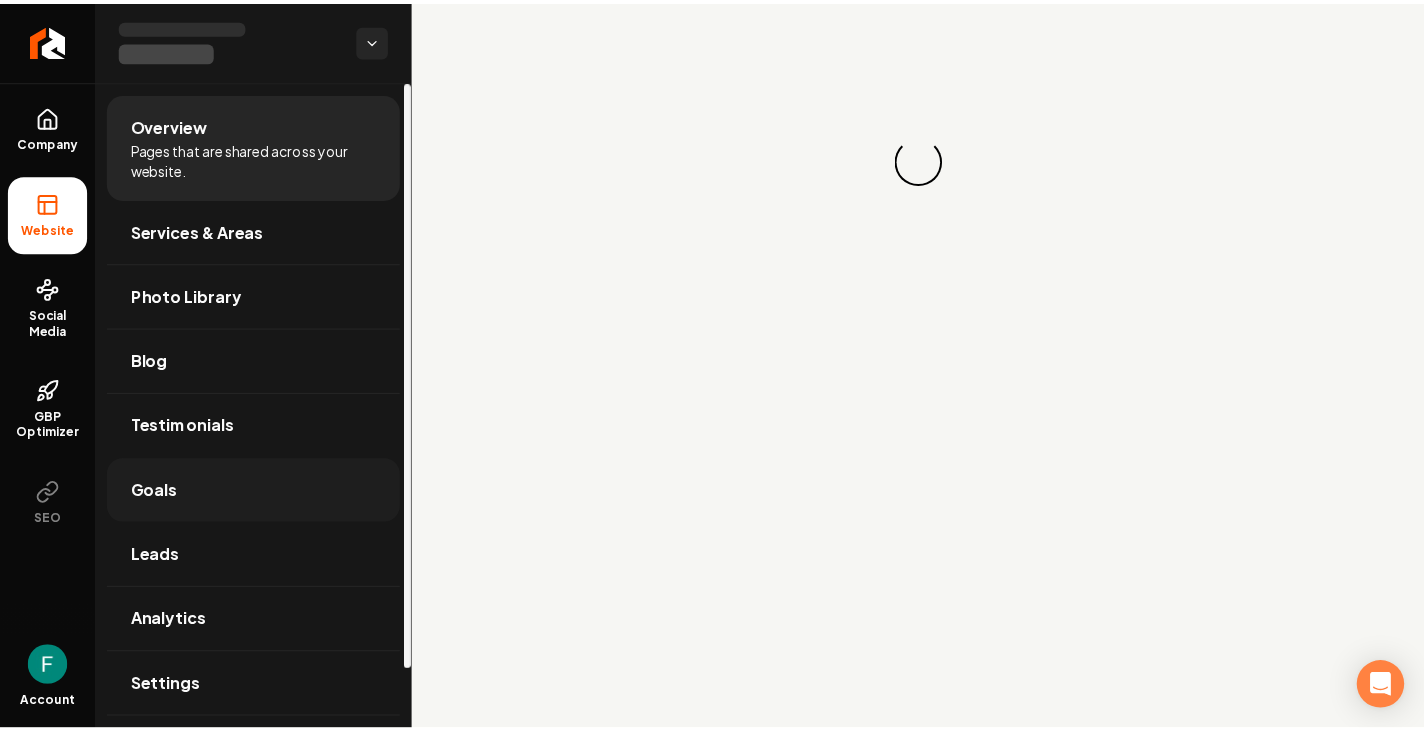 scroll, scrollTop: 65, scrollLeft: 0, axis: vertical 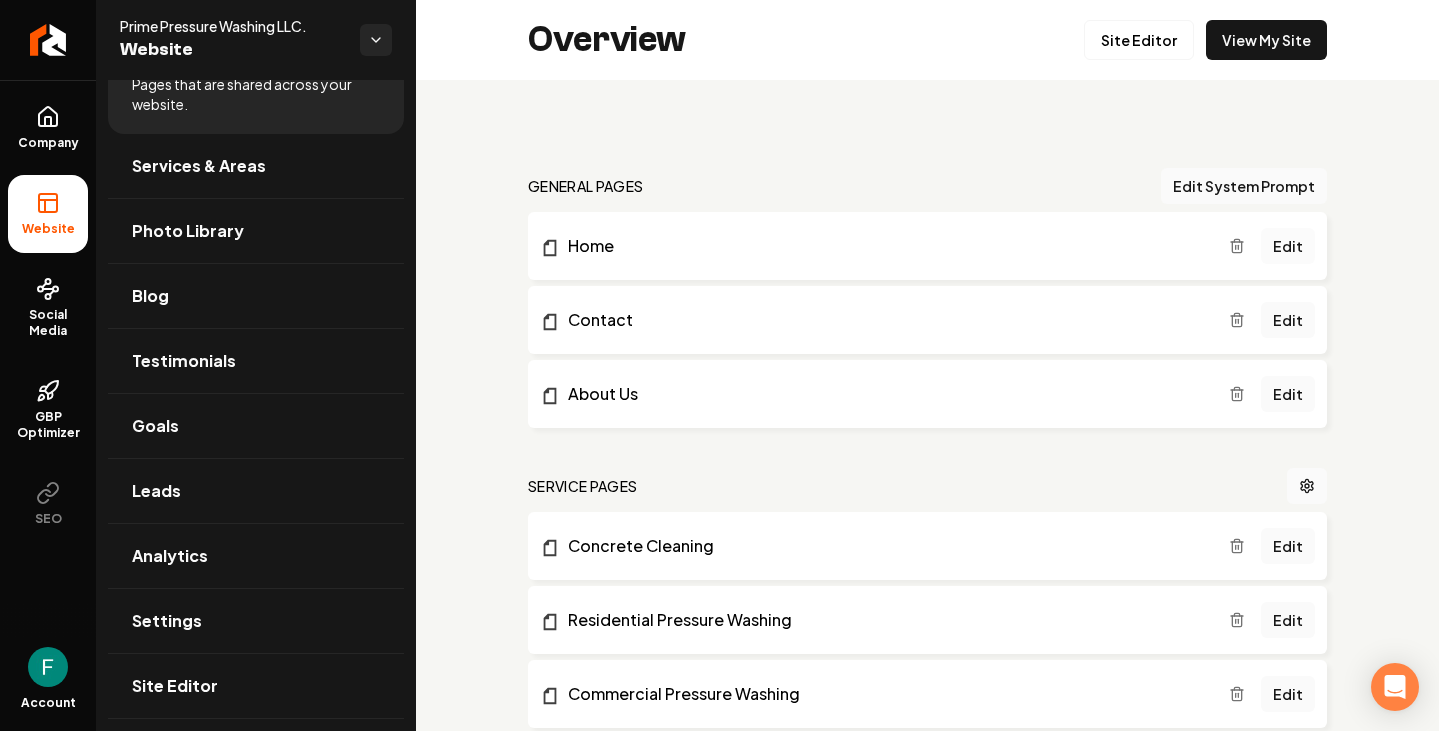 click on "Edit" at bounding box center (1288, 246) 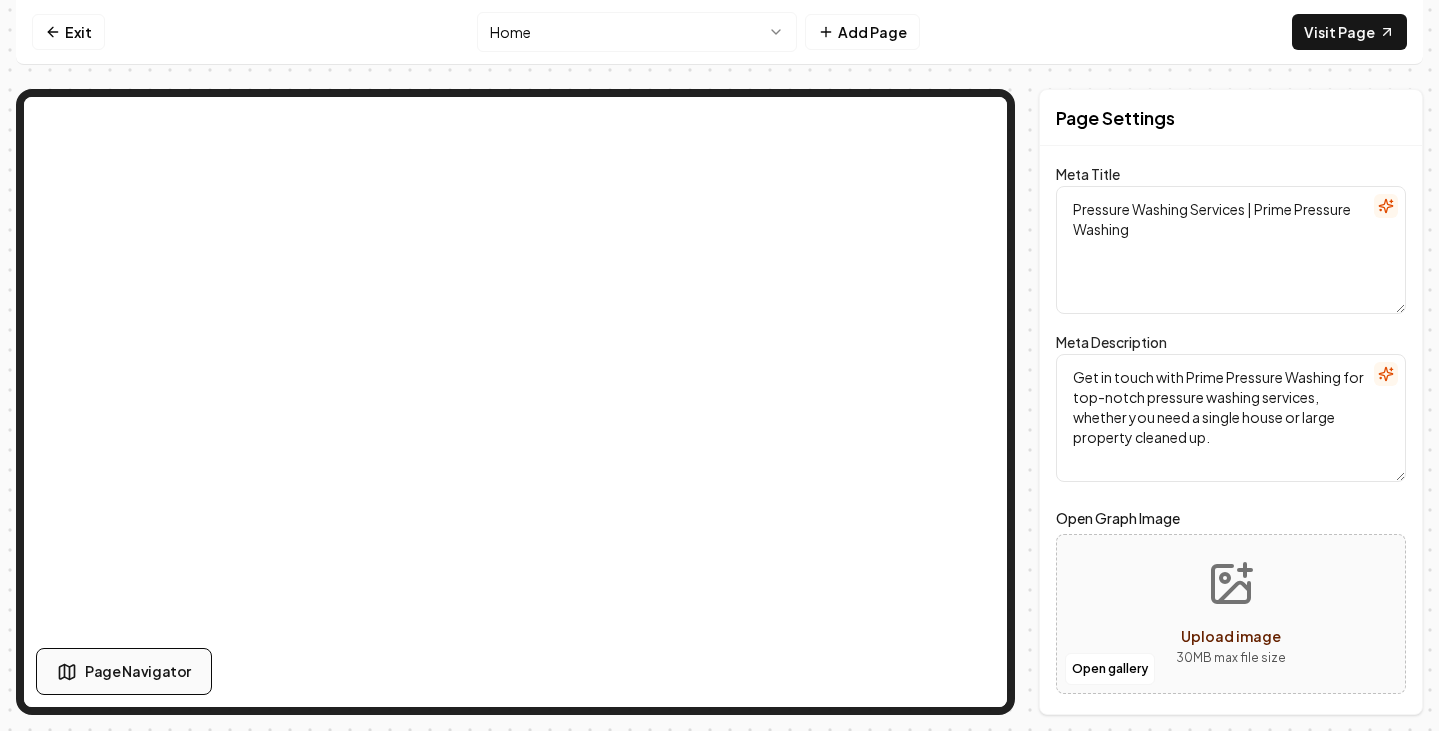 click on "Page Navigator" at bounding box center [138, 671] 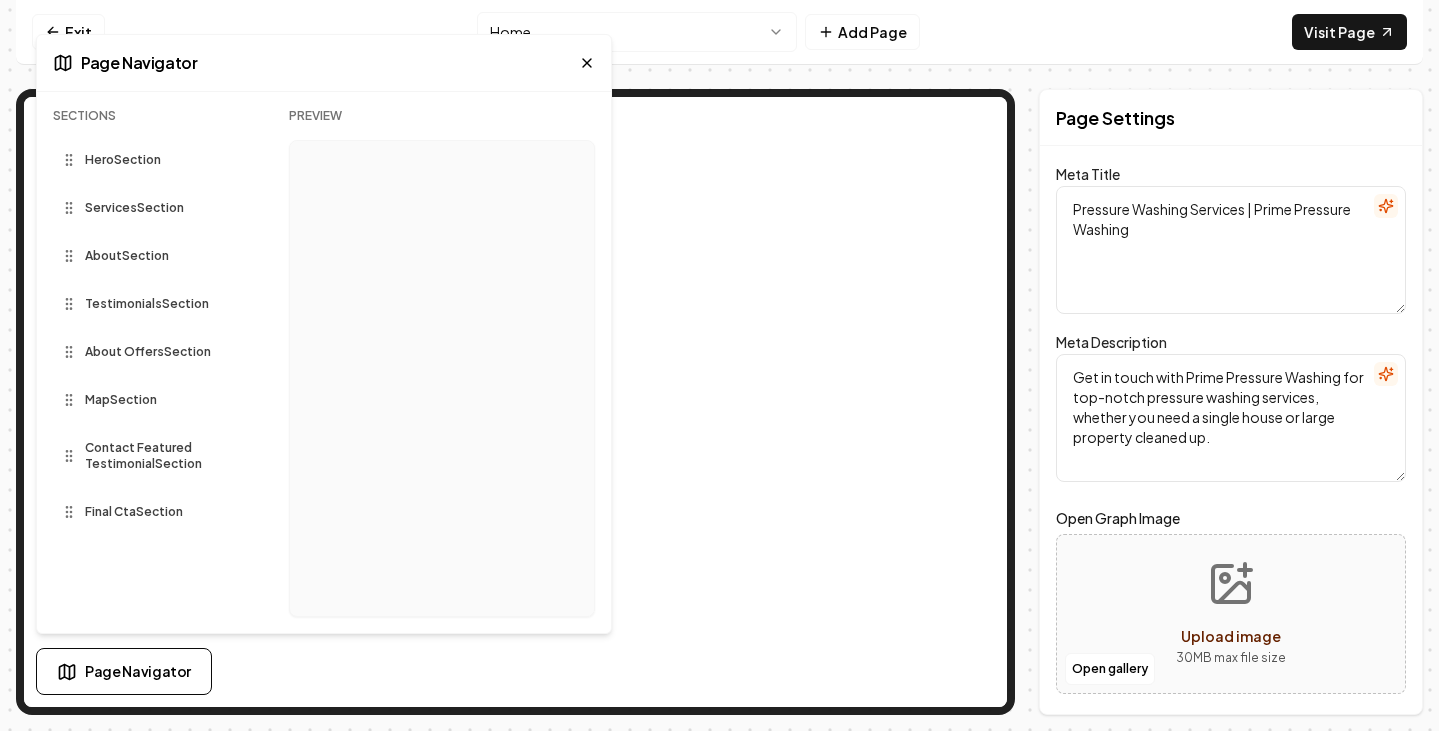 click on "Hero  Section" at bounding box center [123, 160] 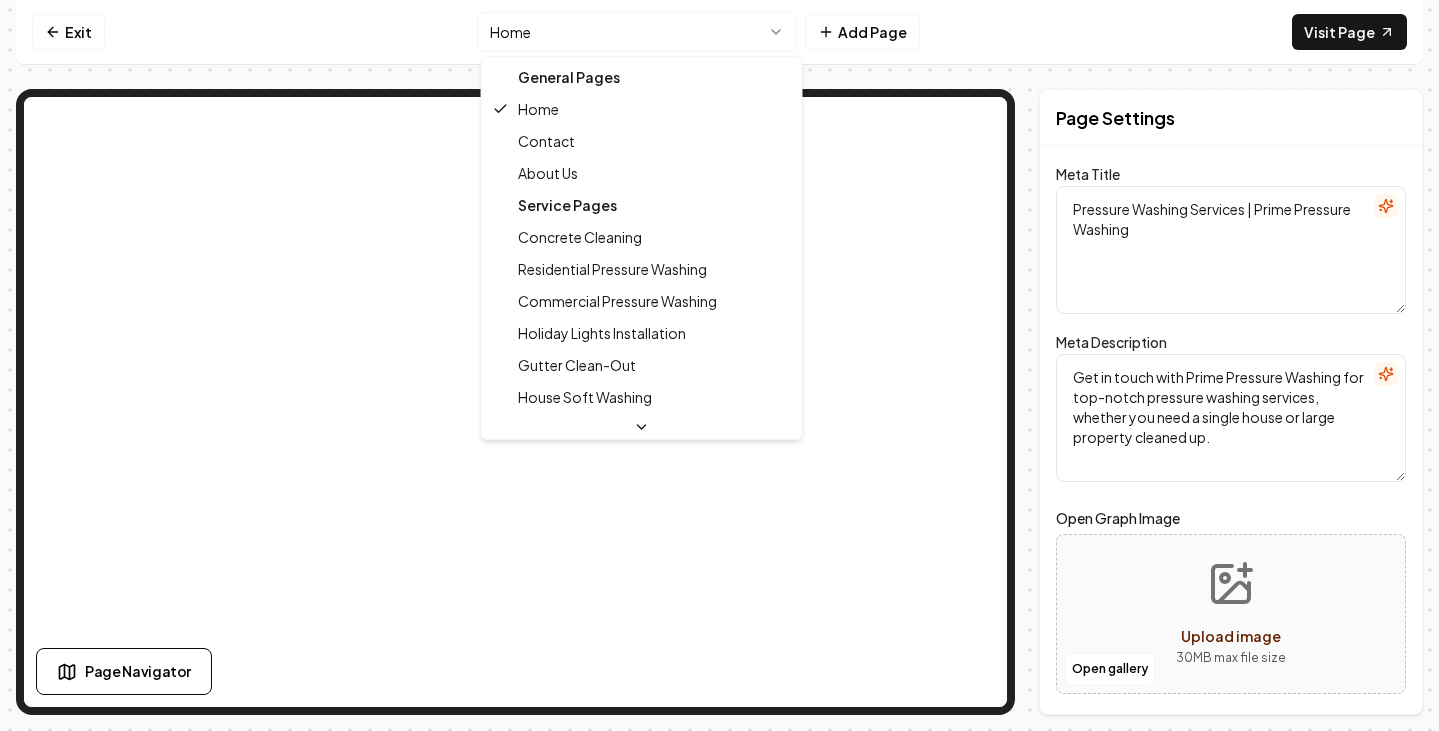 click on "Computer Required This feature is only available on a computer. Please switch to a computer to edit your site. Go back Exit Home Add Page Visit Page Page Settings Meta Title Pressure Washing Services | Prime Pressure Washing Meta Description Get in touch with Prime Pressure Washing for top-notch pressure washing services, whether you need a single house or large property cleaned up. Open Graph Image Open gallery Upload image 30 MB max file size Discard Changes Save Section Editor Unsupported section type /dashboard/sites/[UUID]/pages/[UUID] General Pages Home Contact About Us Service Pages Concrete Cleaning Residential Pressure Washing Commercial Pressure Washing Holiday Lights Installation Gutter Clean-Out House Soft Washing Roof Washing Service Area Pages [CITY], [STATE] [CITY], [STATE] [CITY], [STATE] [CITY], [STATE] [CITY], [STATE] [CITY], [STATE] [CITY], [STATE] [CITY], [STATE] [CITY], [STATE] [CITY], [STATE] [CITY], [STATE] [CITY], [STATE]" at bounding box center [719, 365] 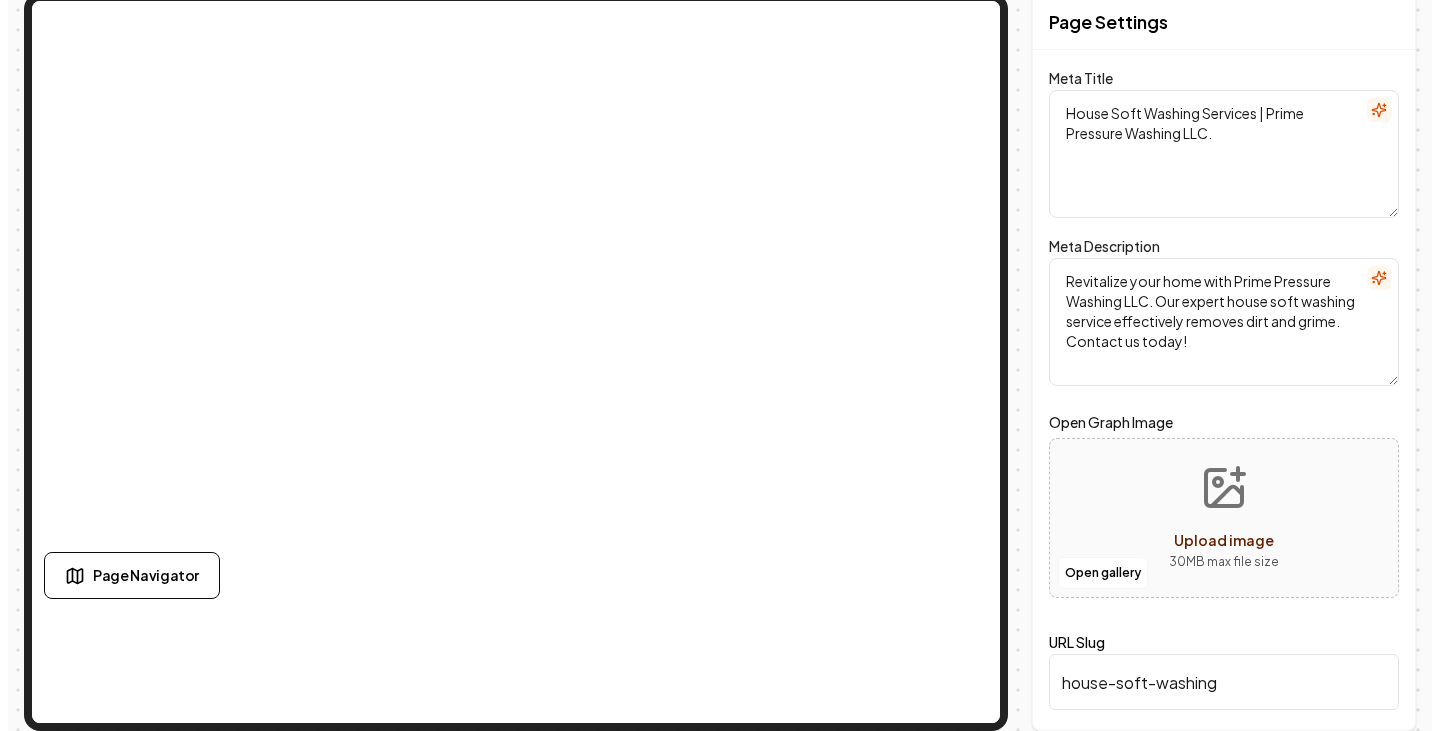 scroll, scrollTop: 0, scrollLeft: 0, axis: both 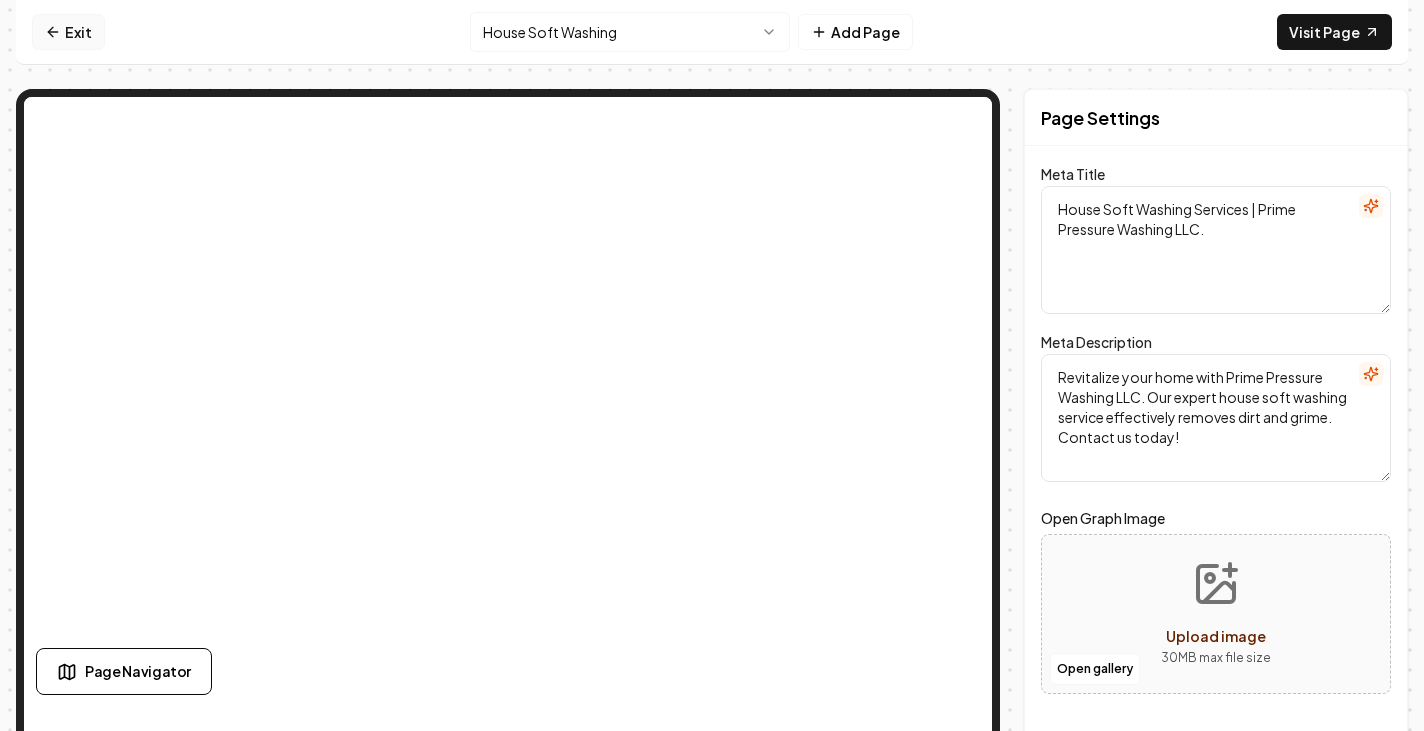 click on "Exit" at bounding box center [68, 32] 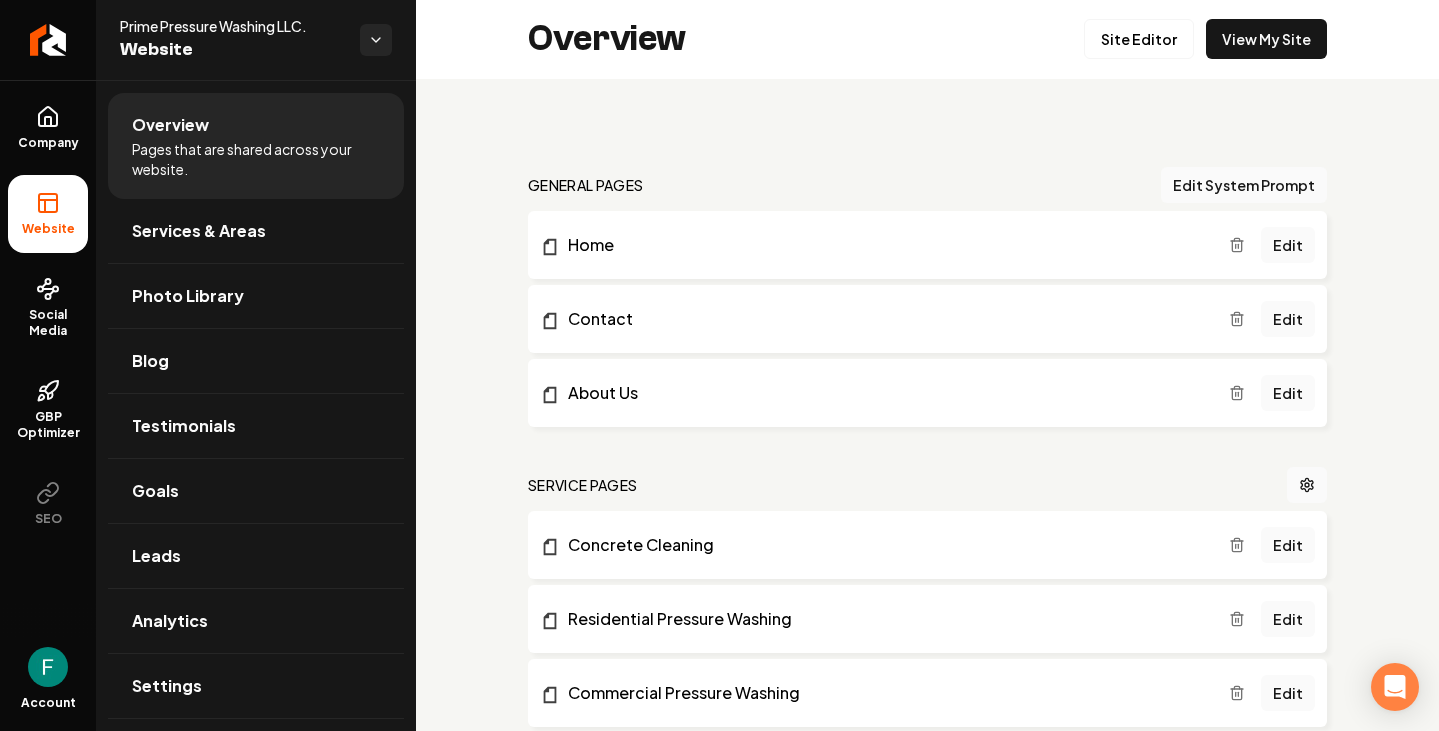 scroll, scrollTop: 0, scrollLeft: 0, axis: both 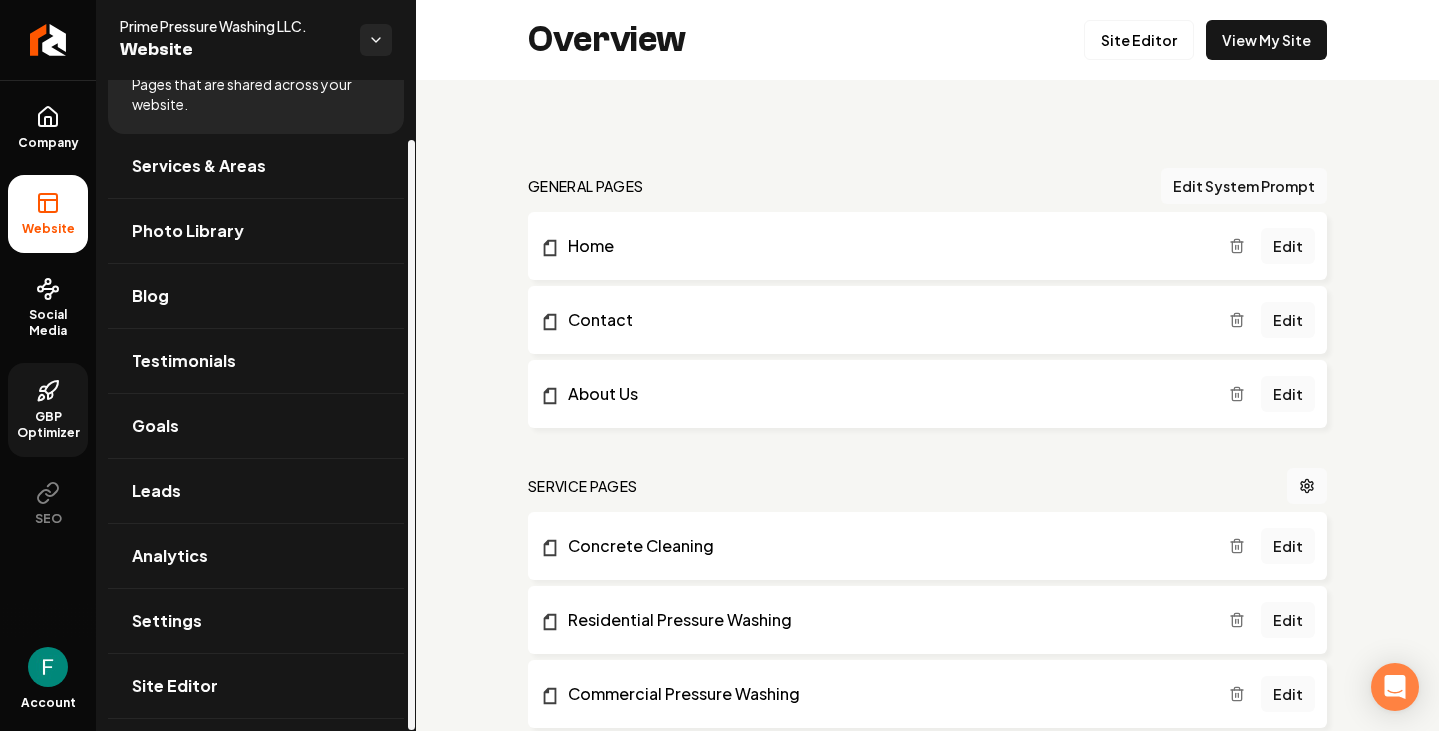 click on "GBP Optimizer" at bounding box center (48, 410) 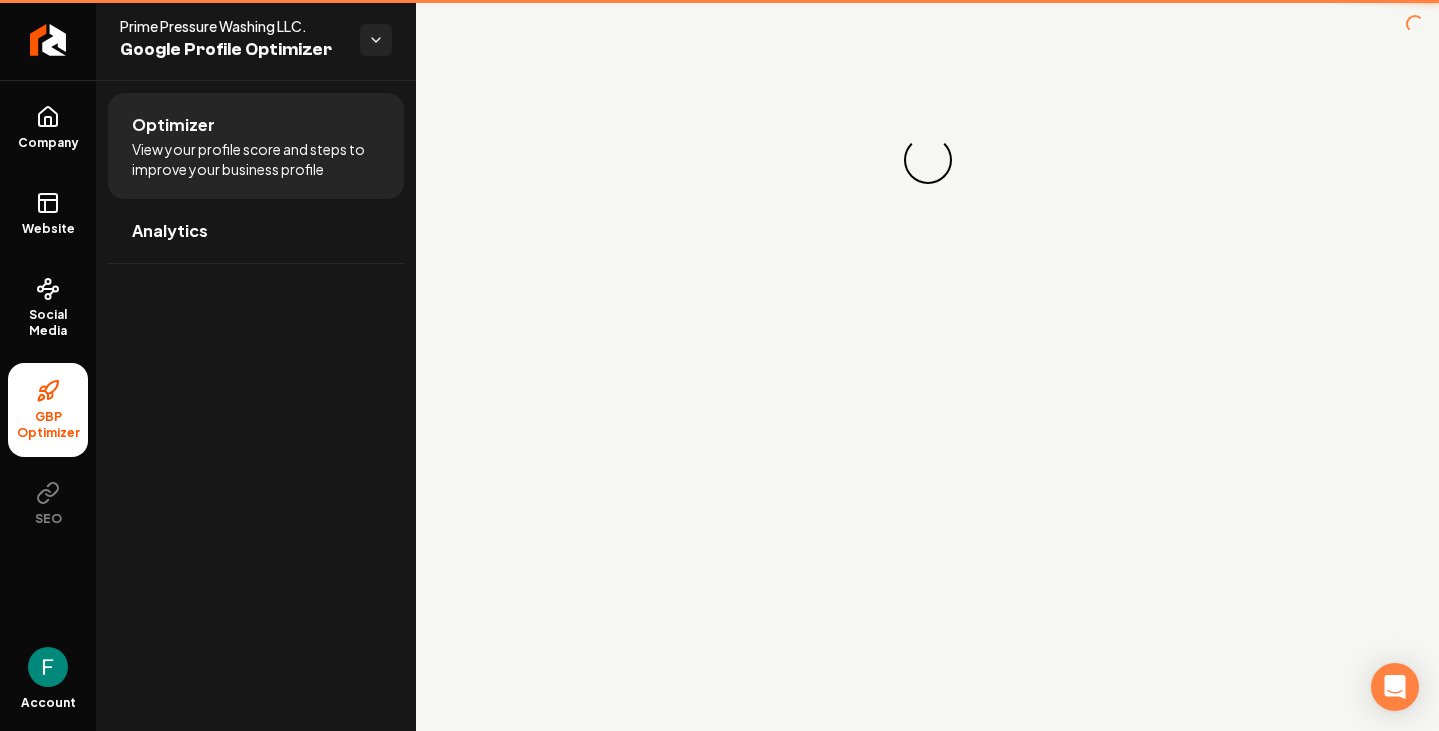scroll, scrollTop: 0, scrollLeft: 0, axis: both 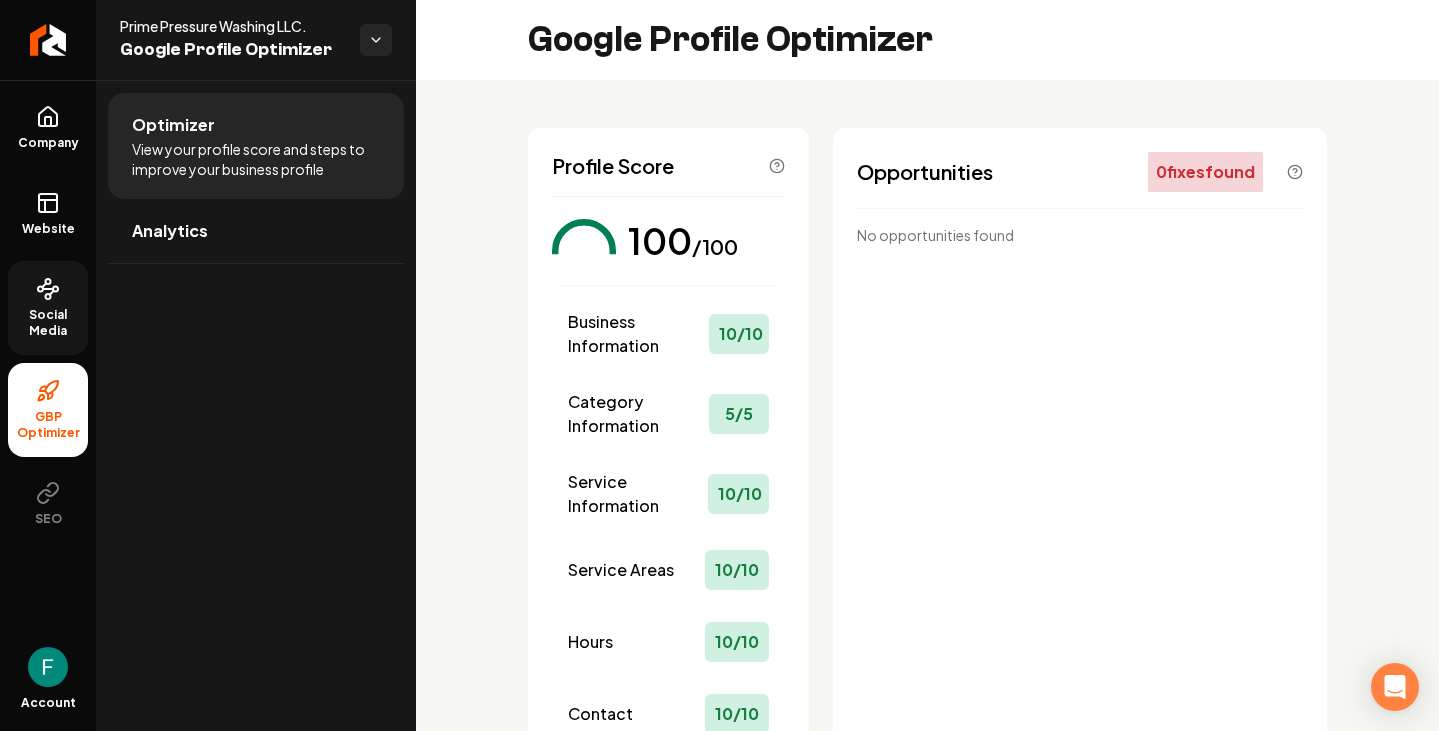 click on "Social Media" at bounding box center (48, 308) 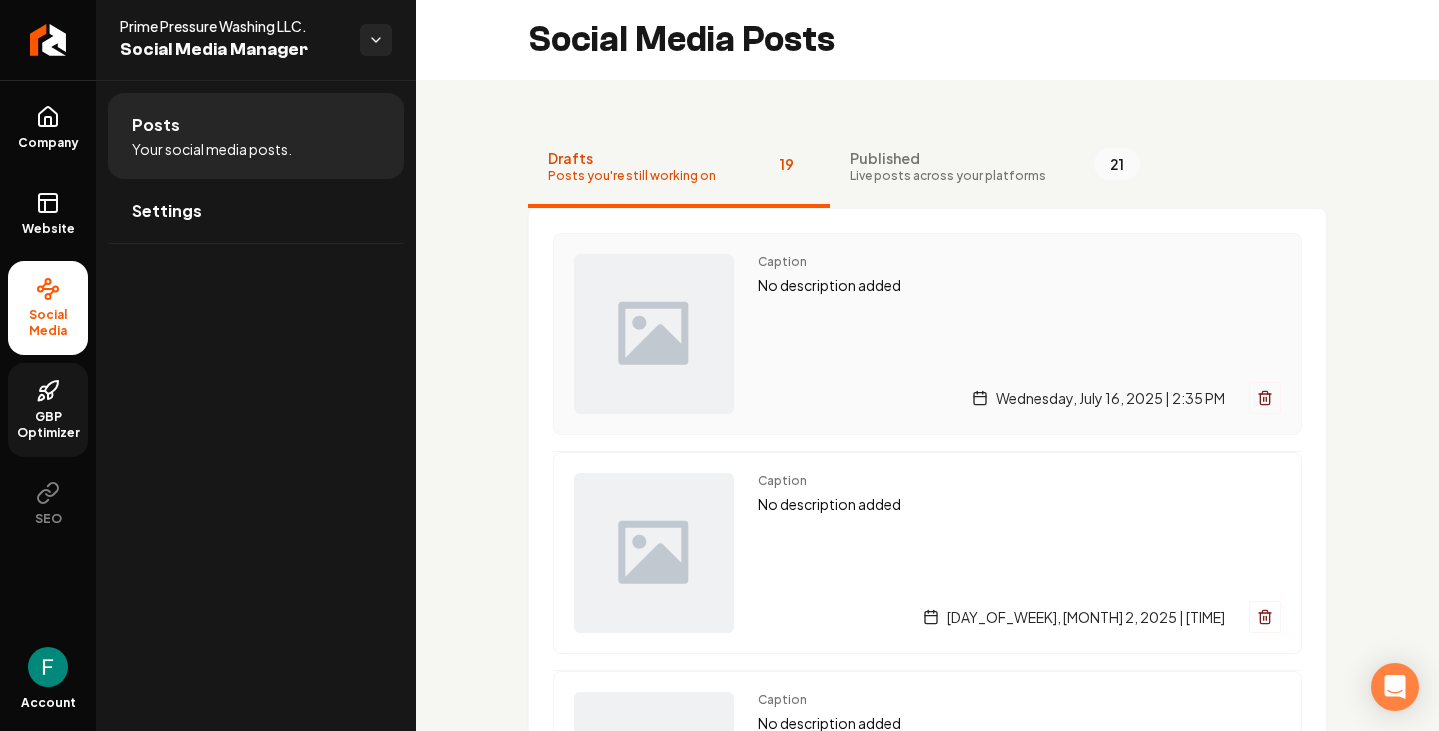 click at bounding box center [654, 334] 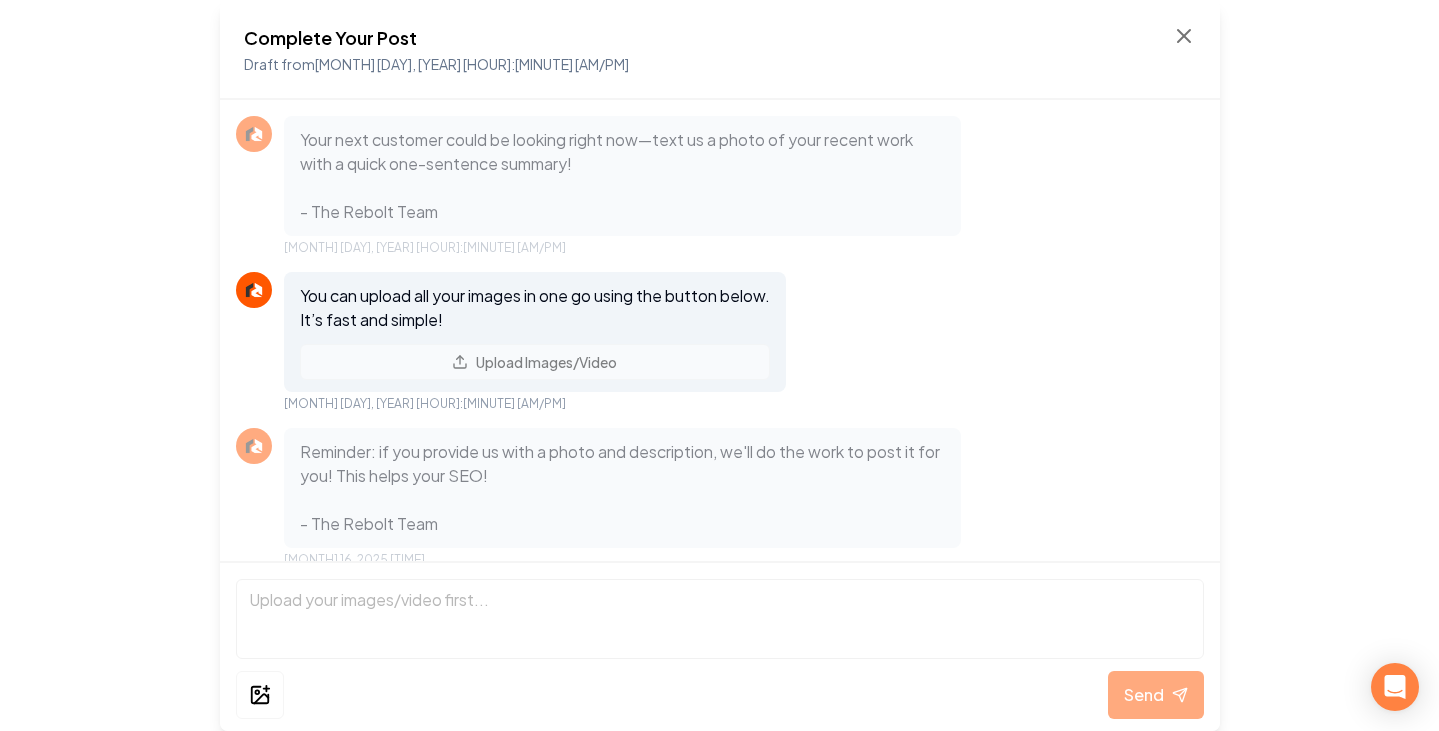 scroll, scrollTop: 179, scrollLeft: 0, axis: vertical 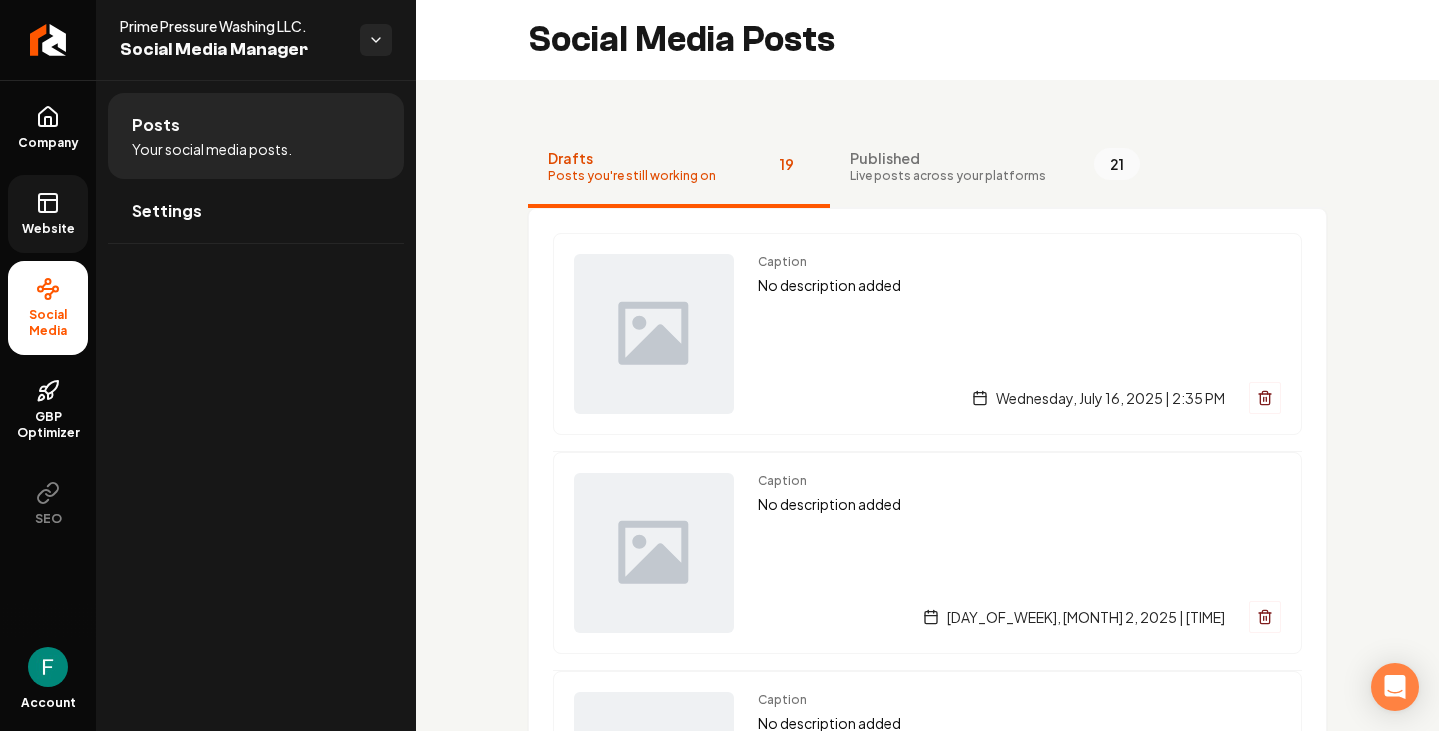 click on "Website" at bounding box center (48, 214) 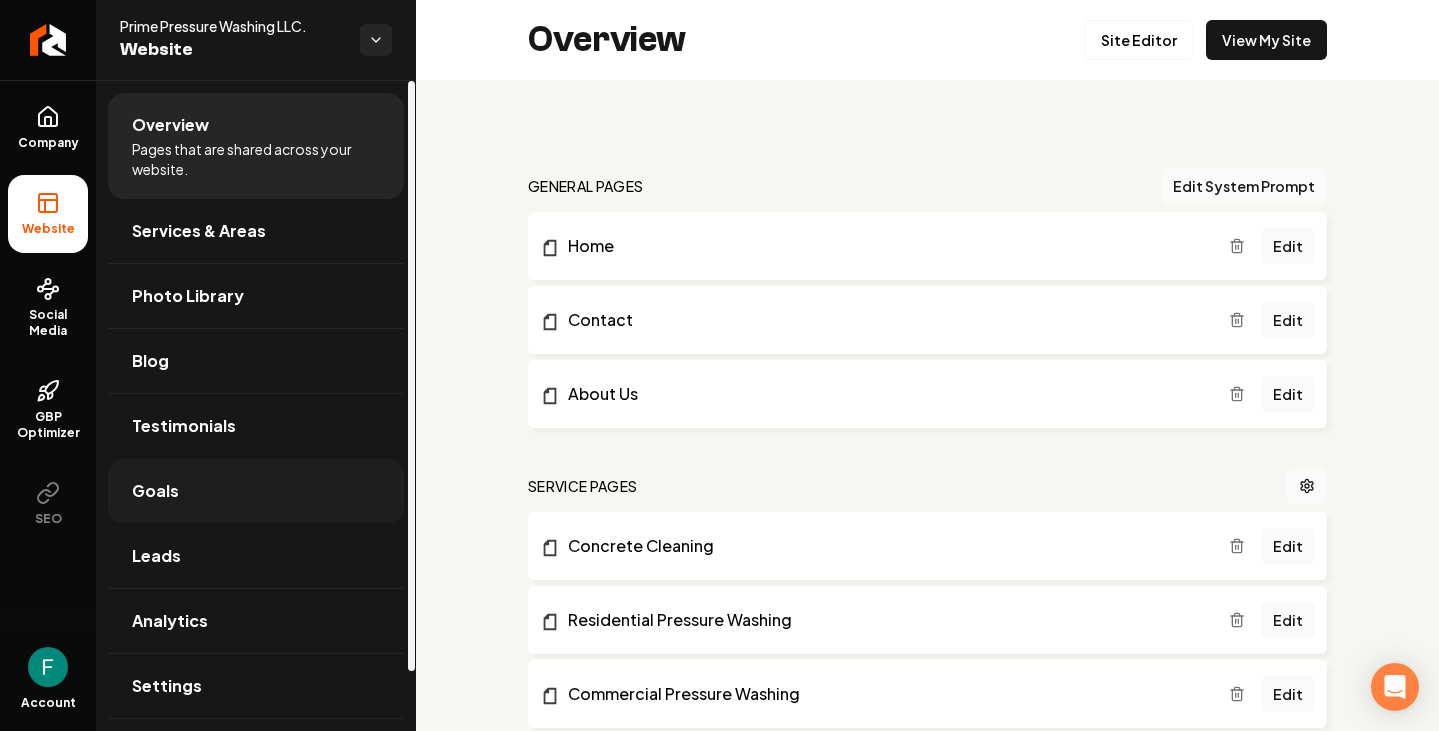 scroll, scrollTop: 65, scrollLeft: 0, axis: vertical 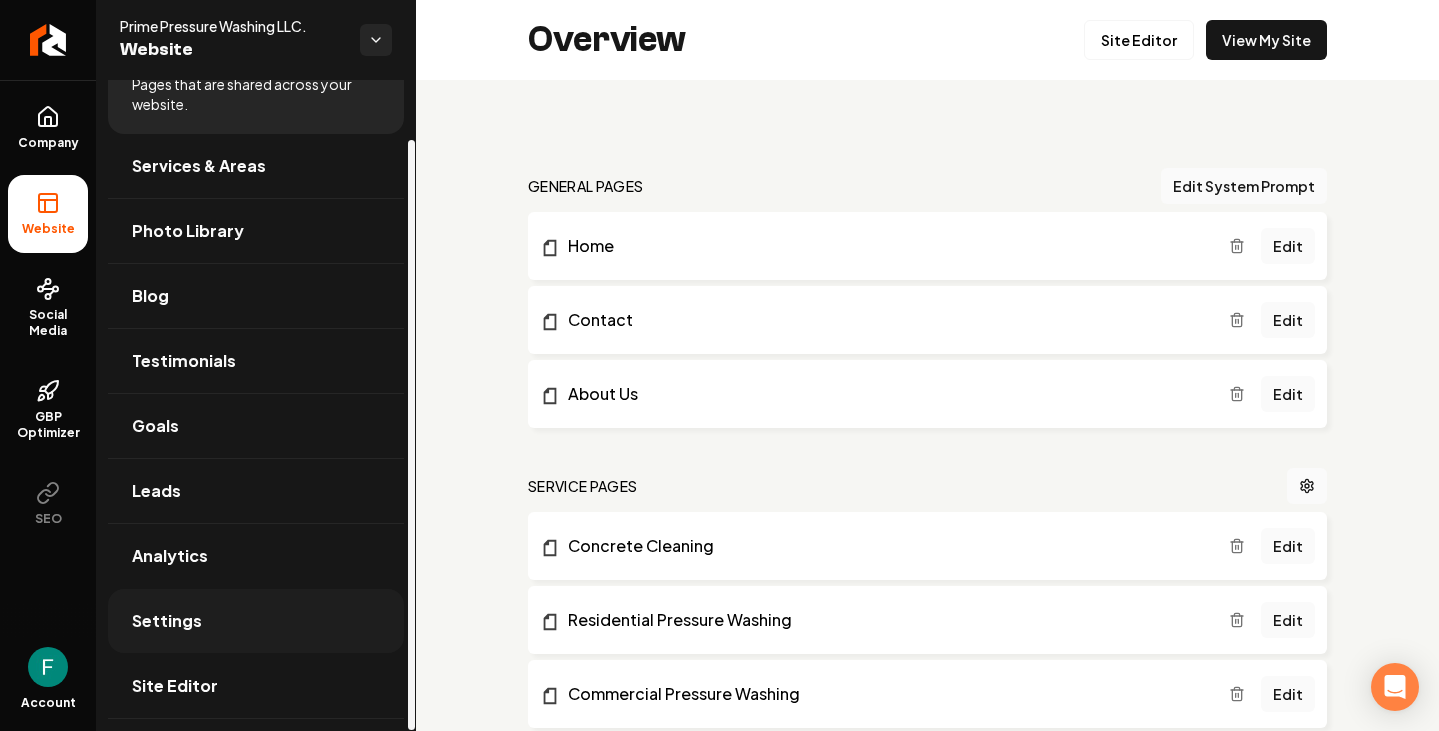 click on "Settings" at bounding box center (256, 621) 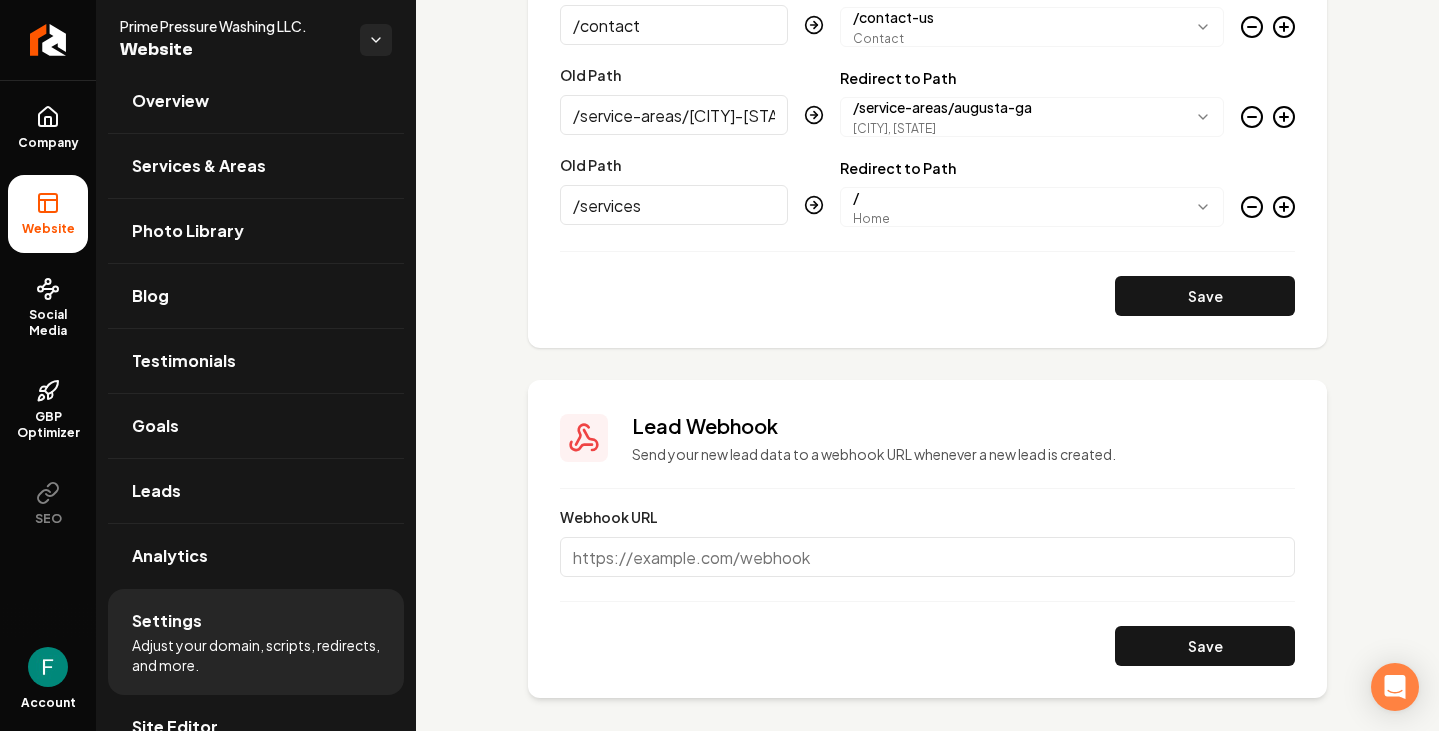 scroll, scrollTop: 2260, scrollLeft: 0, axis: vertical 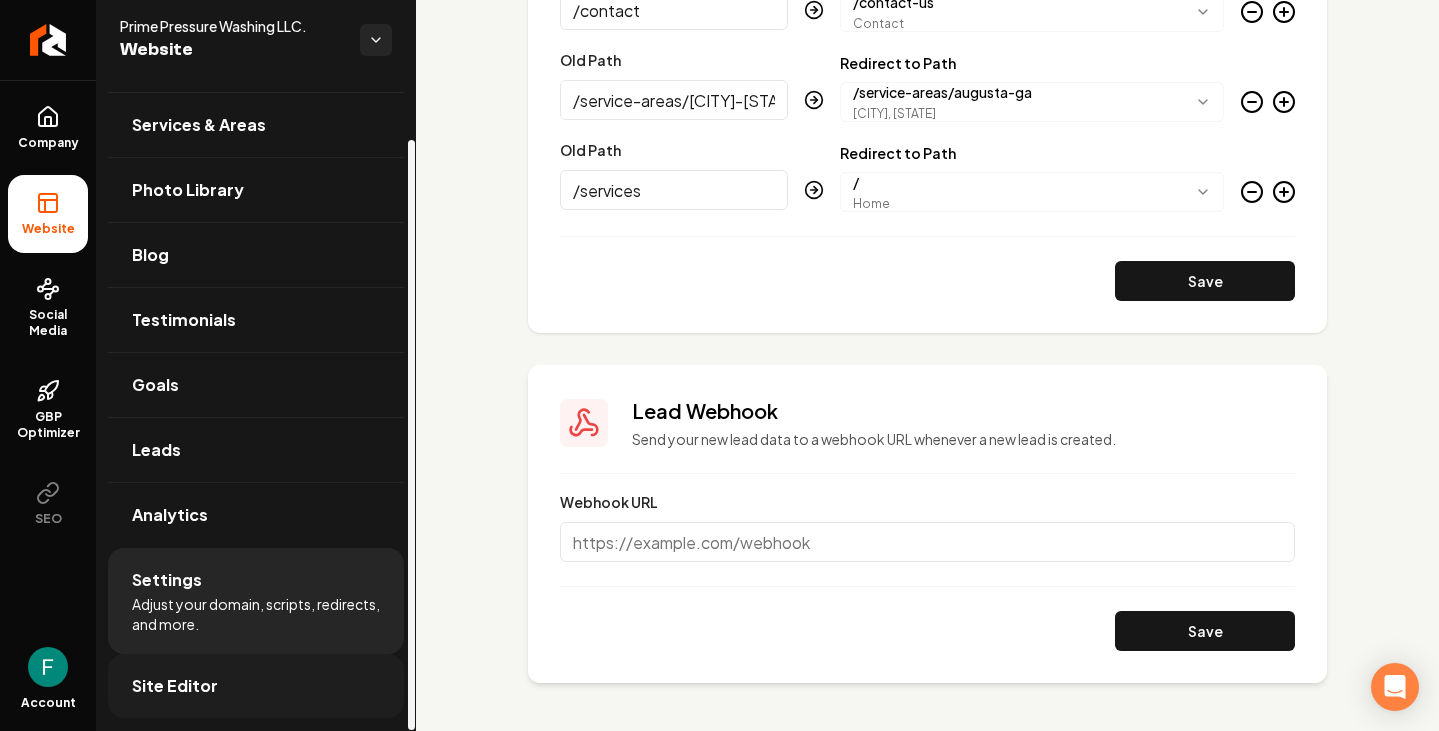 click on "Site Editor" at bounding box center (256, 686) 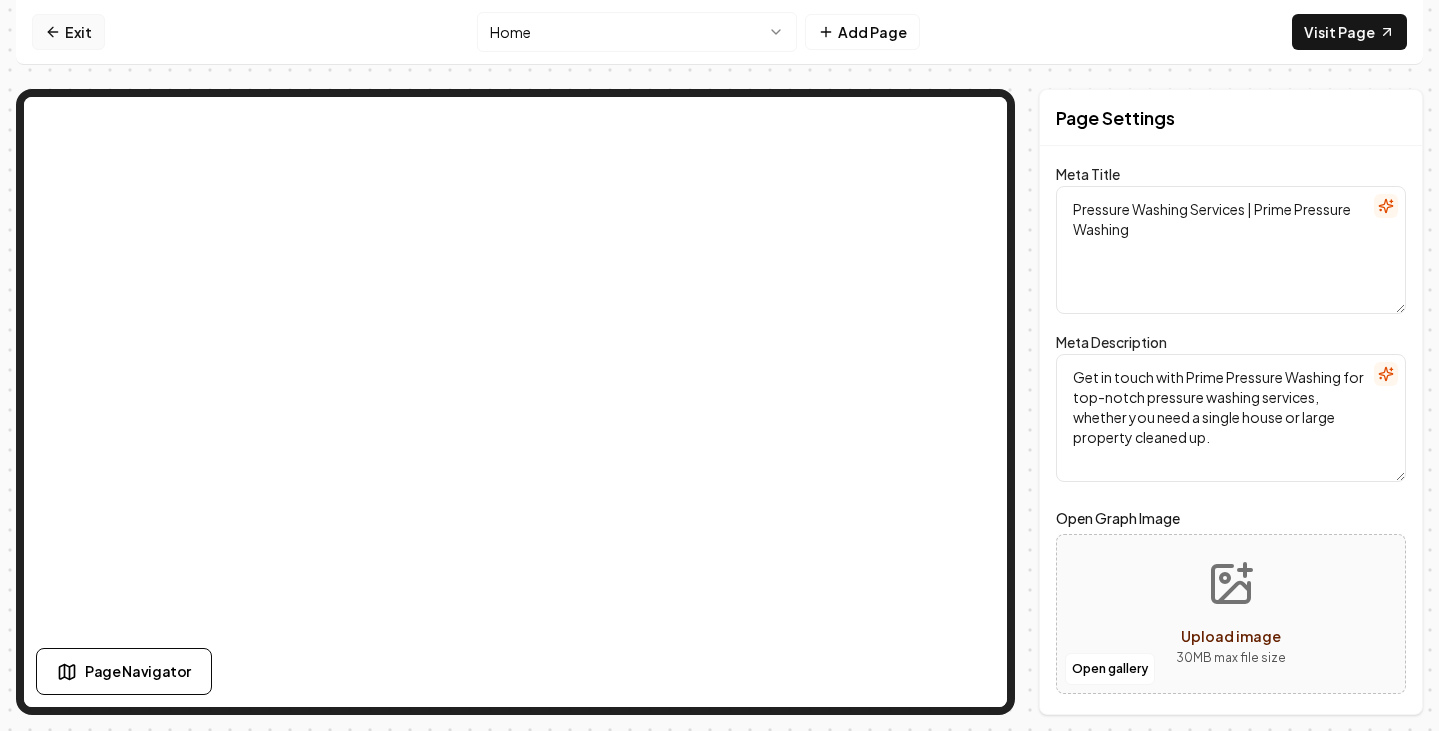 click 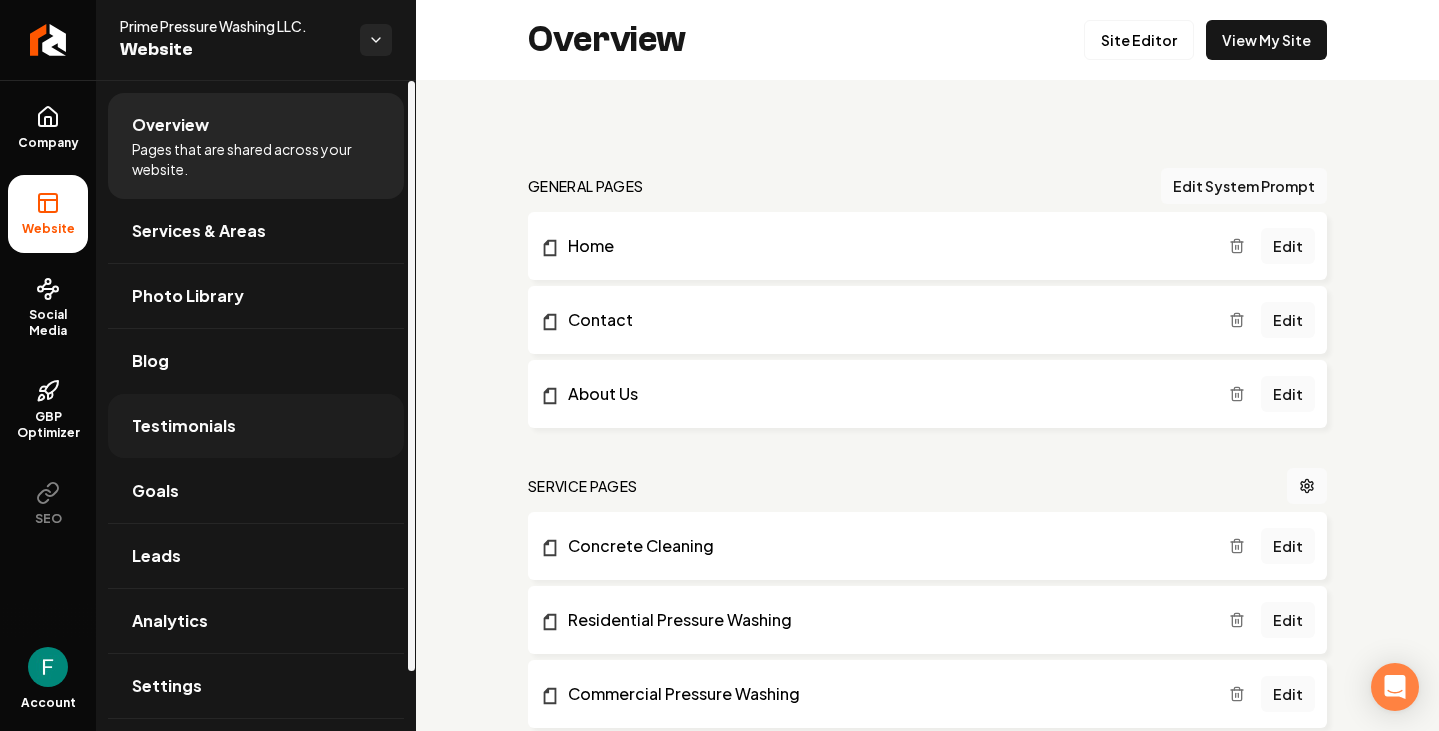 scroll, scrollTop: 65, scrollLeft: 0, axis: vertical 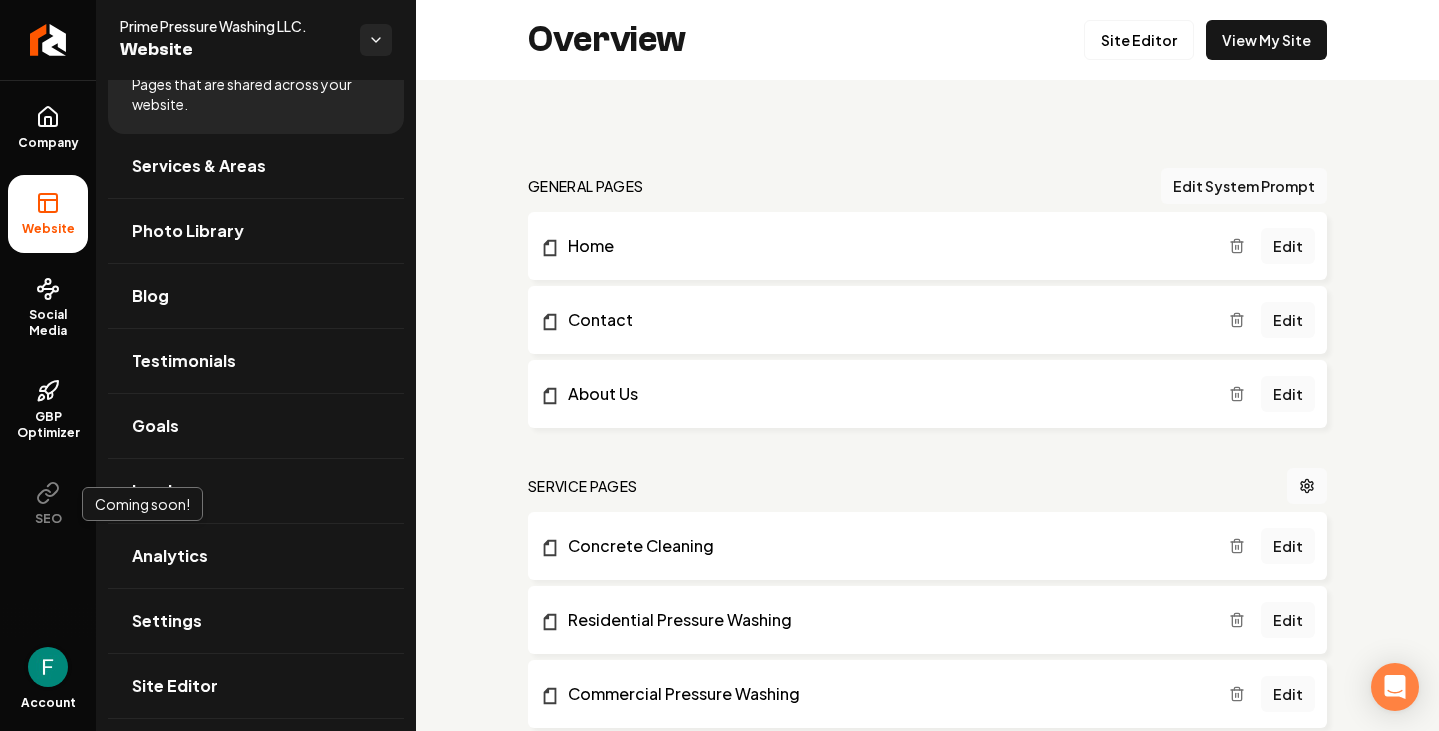 click at bounding box center [48, 667] 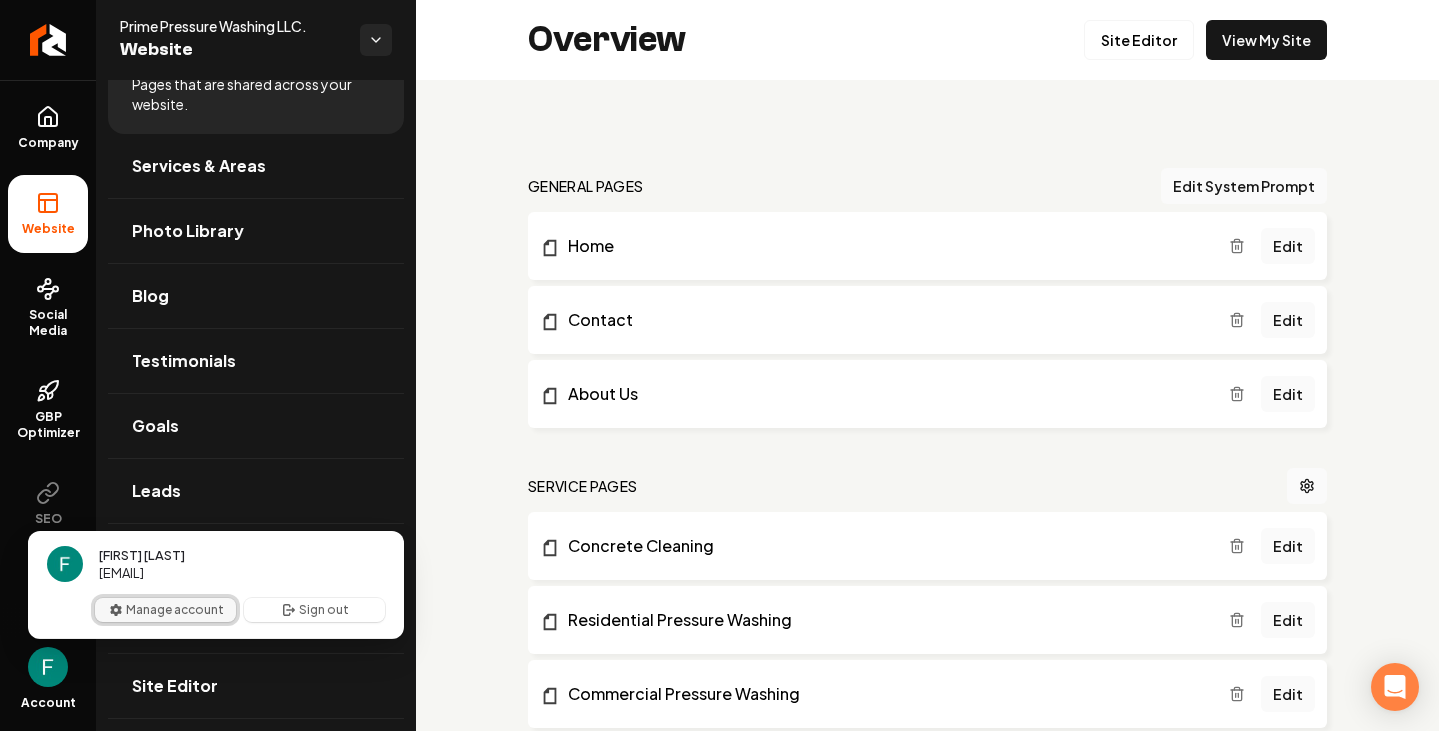 click on "Manage account" at bounding box center (165, 610) 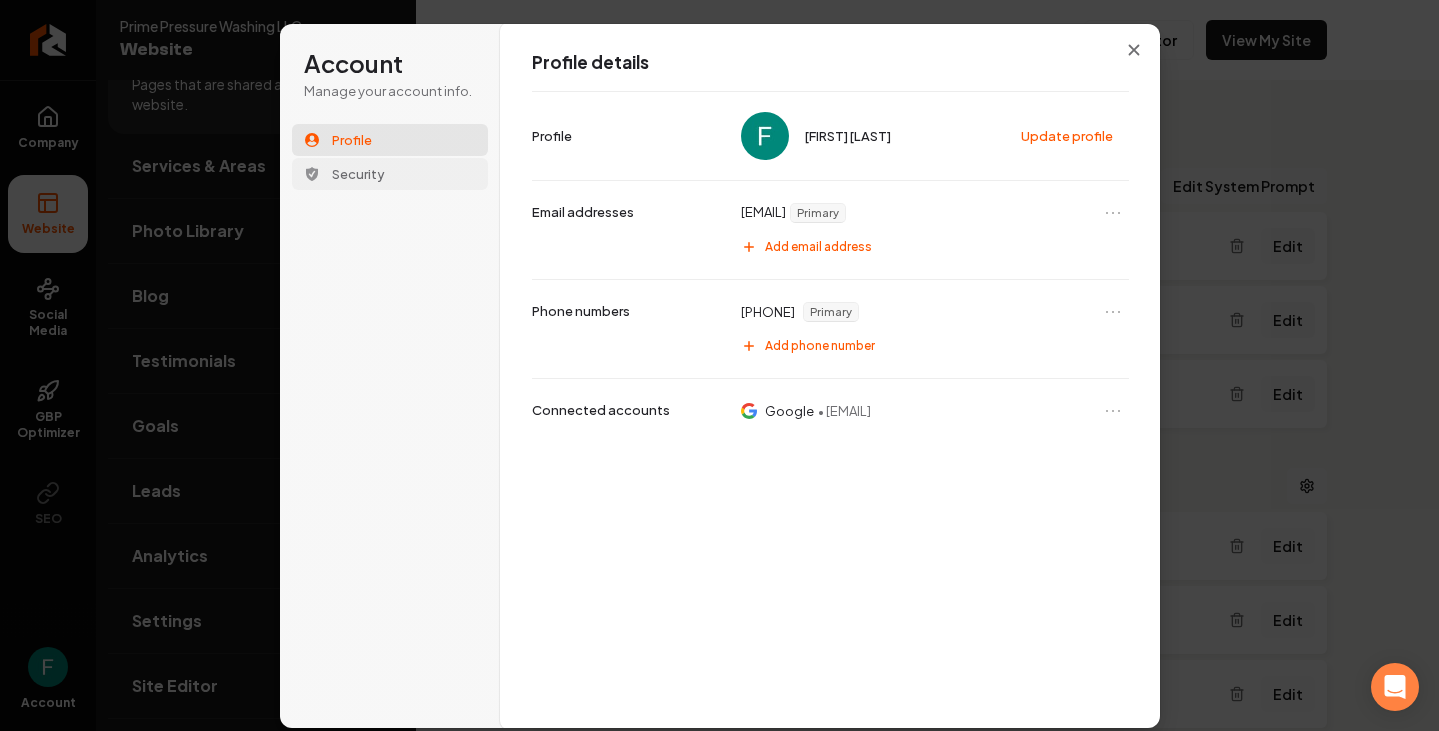 click on "Security" at bounding box center (358, 174) 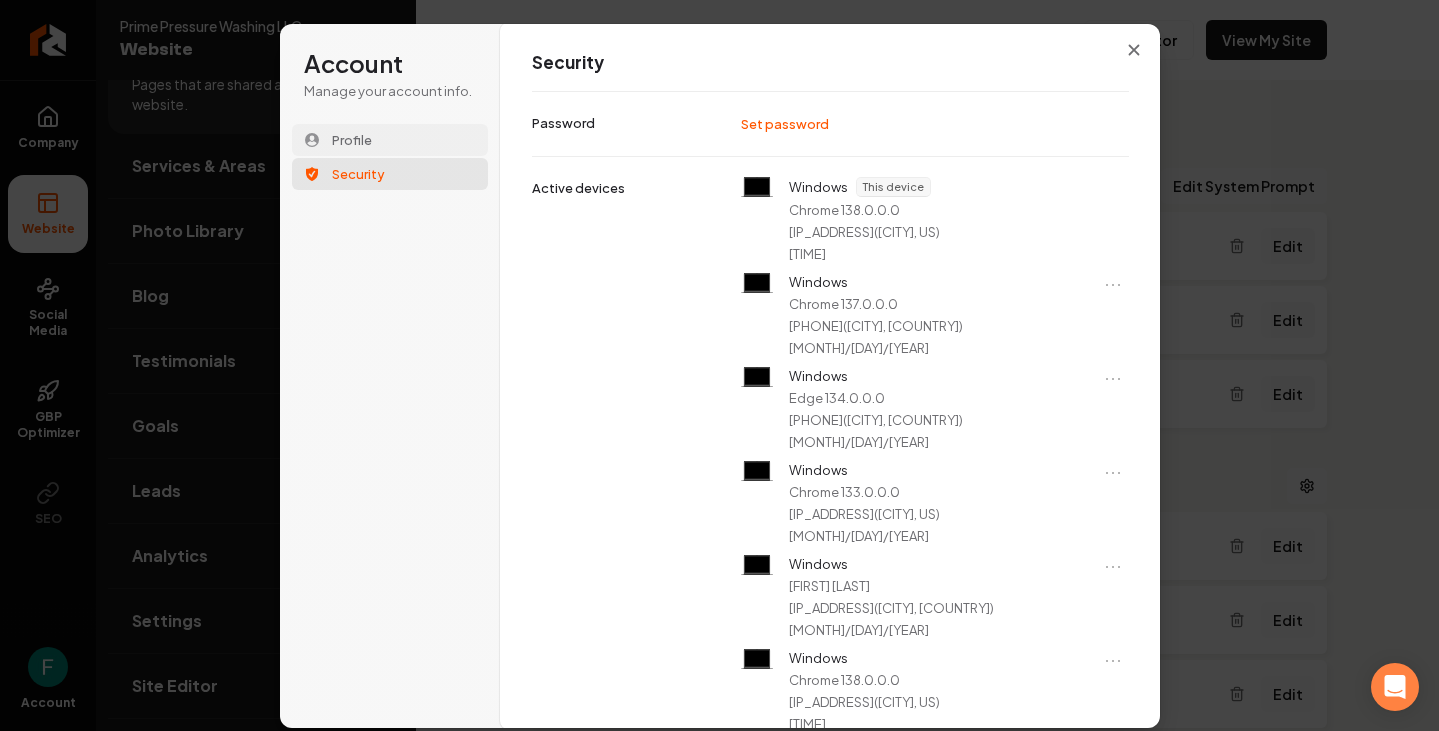 click on "Profile" at bounding box center [390, 140] 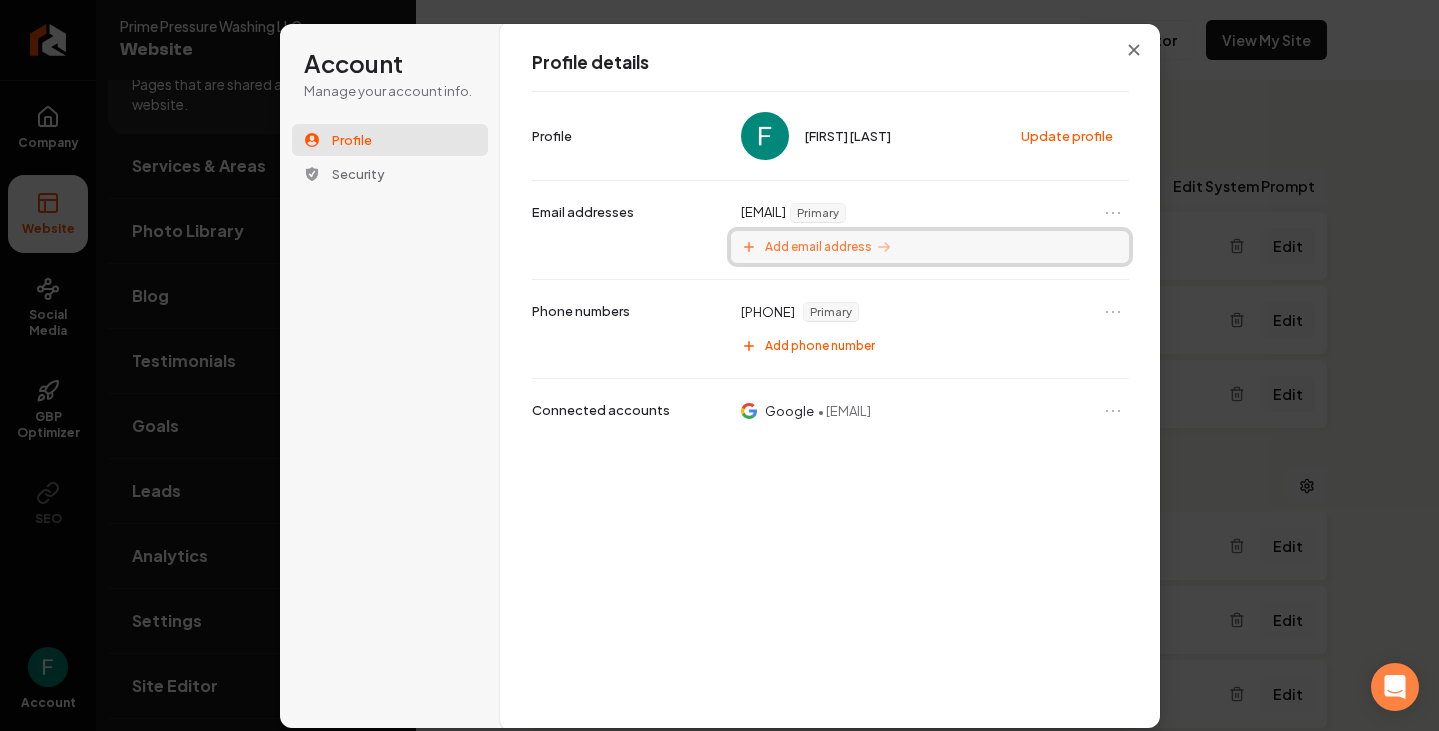 click on "Add email address" at bounding box center [818, 247] 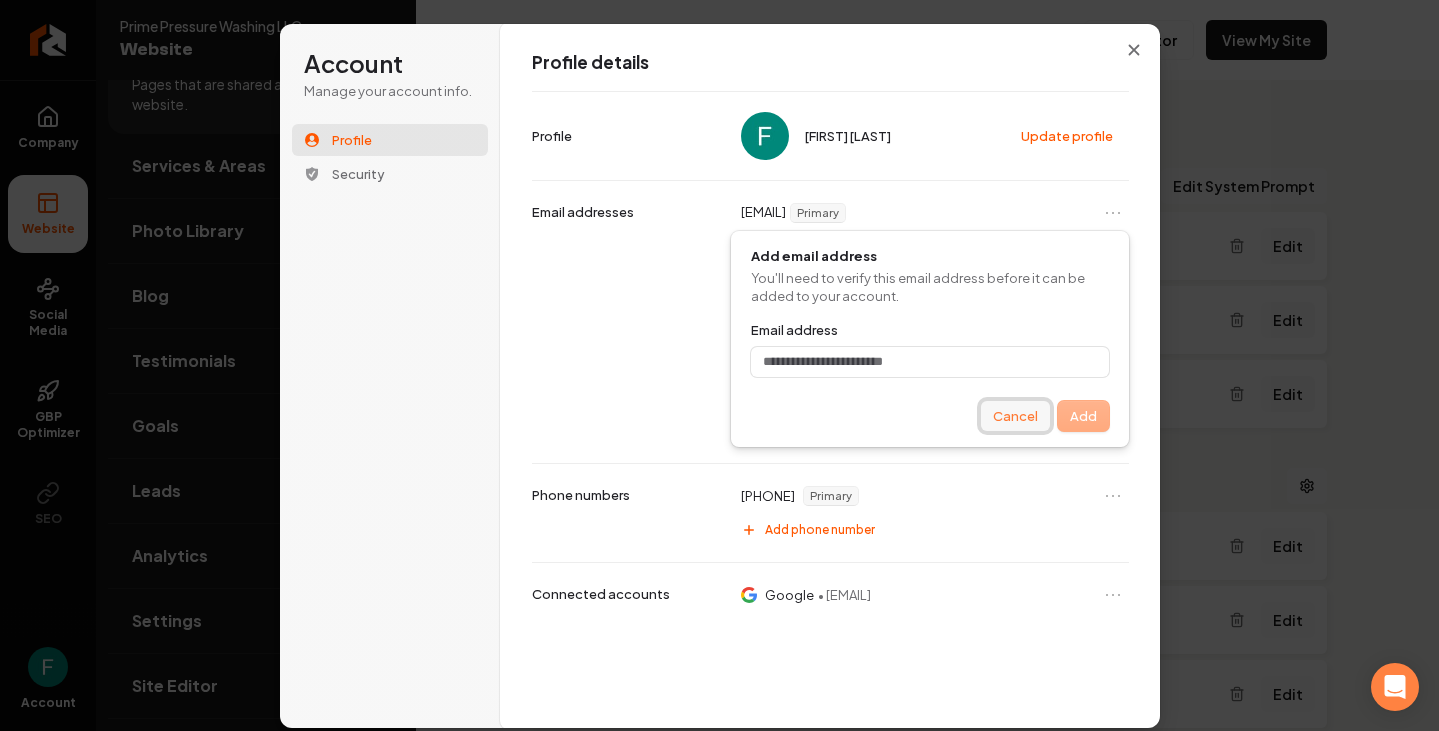 type 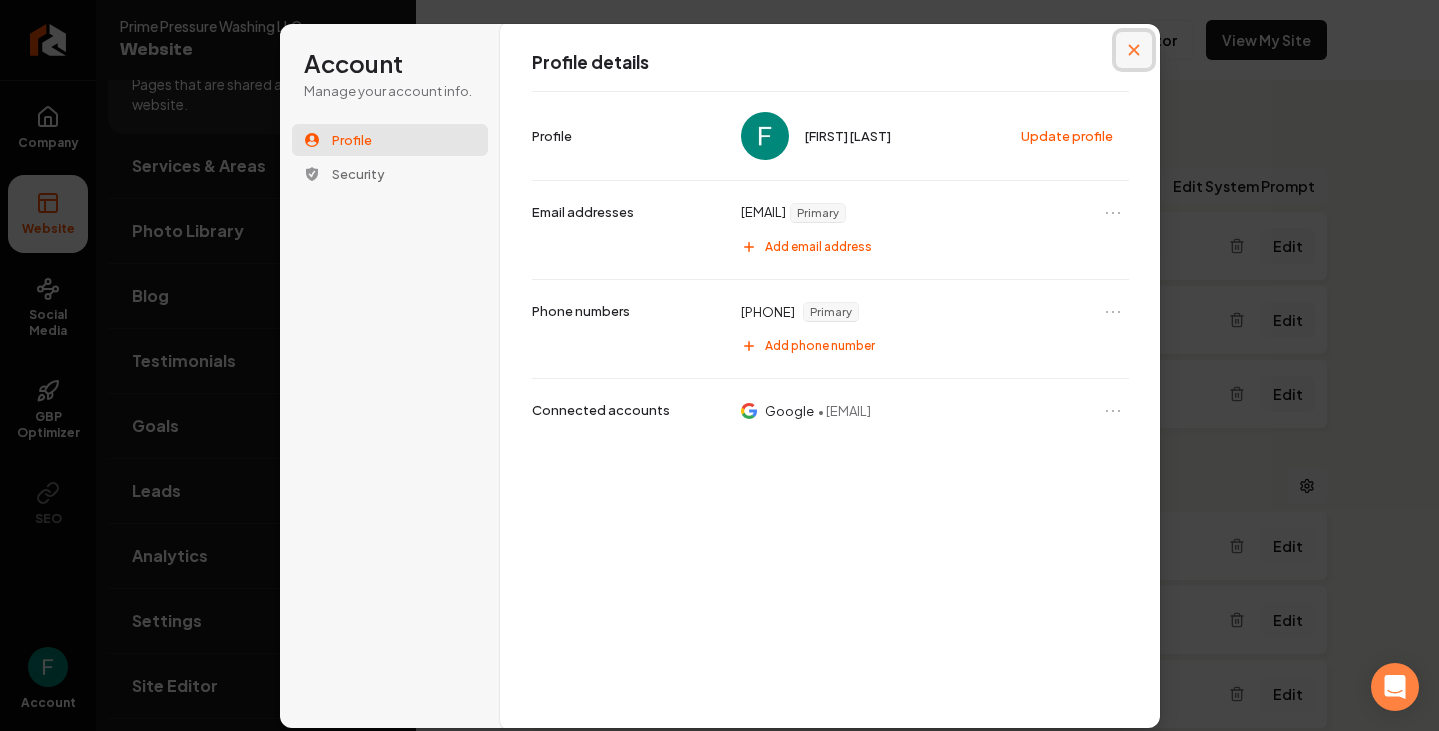 click at bounding box center (1134, 50) 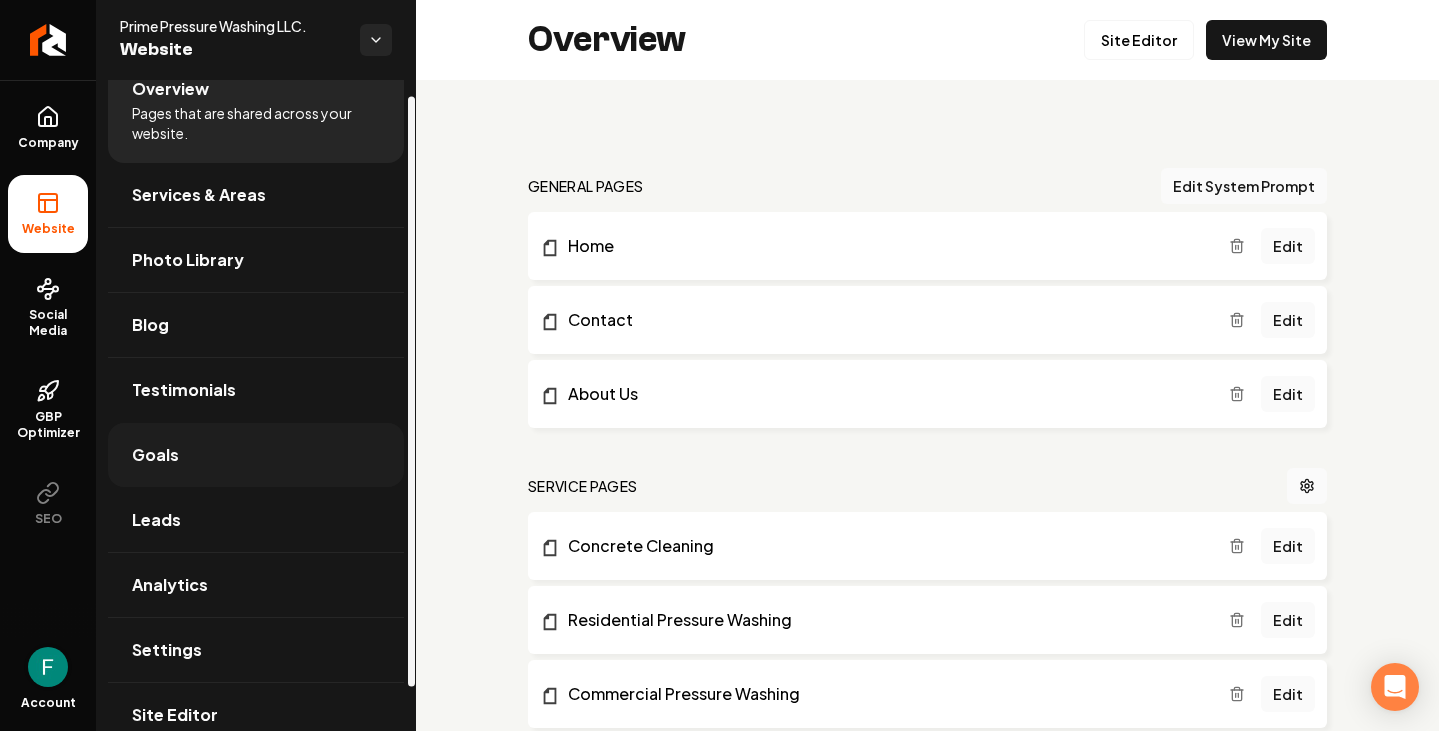 scroll, scrollTop: 65, scrollLeft: 0, axis: vertical 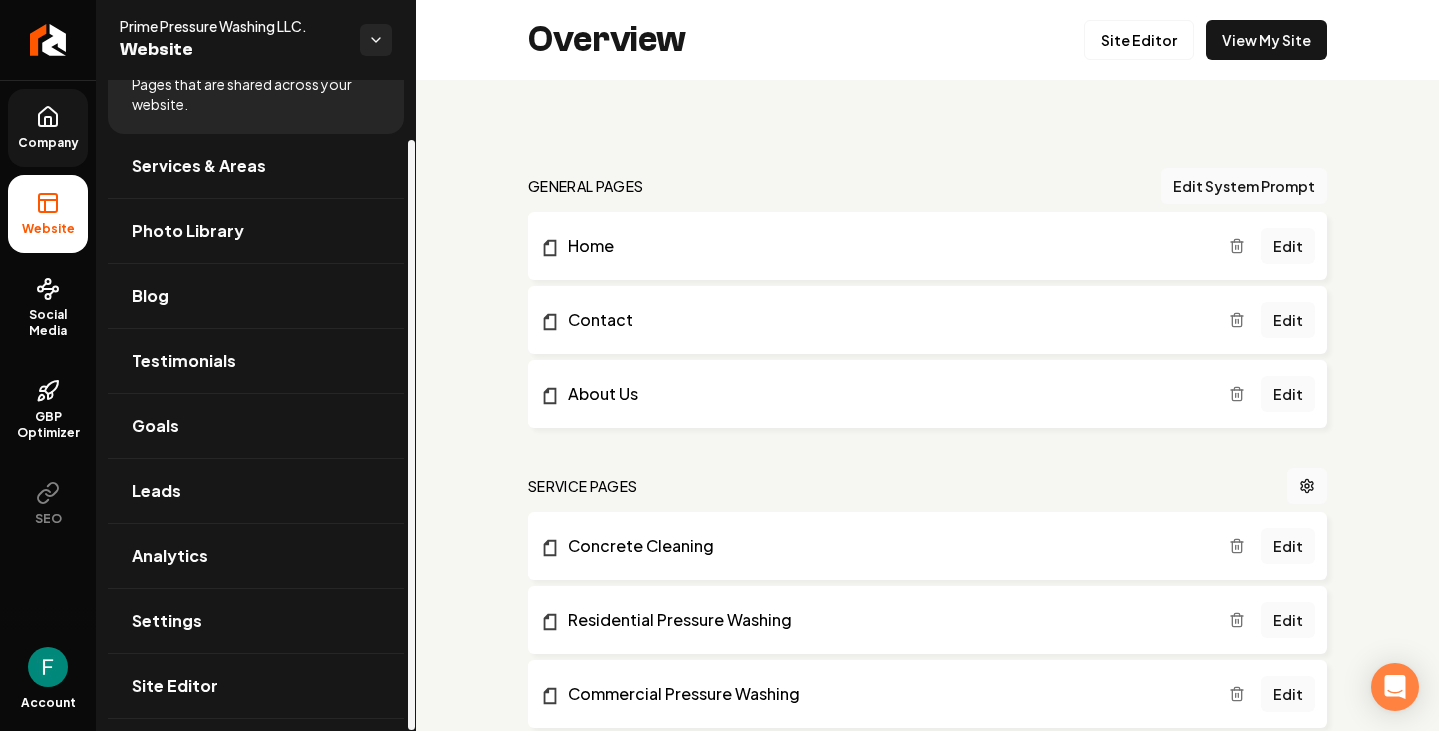 click on "Company" at bounding box center (48, 128) 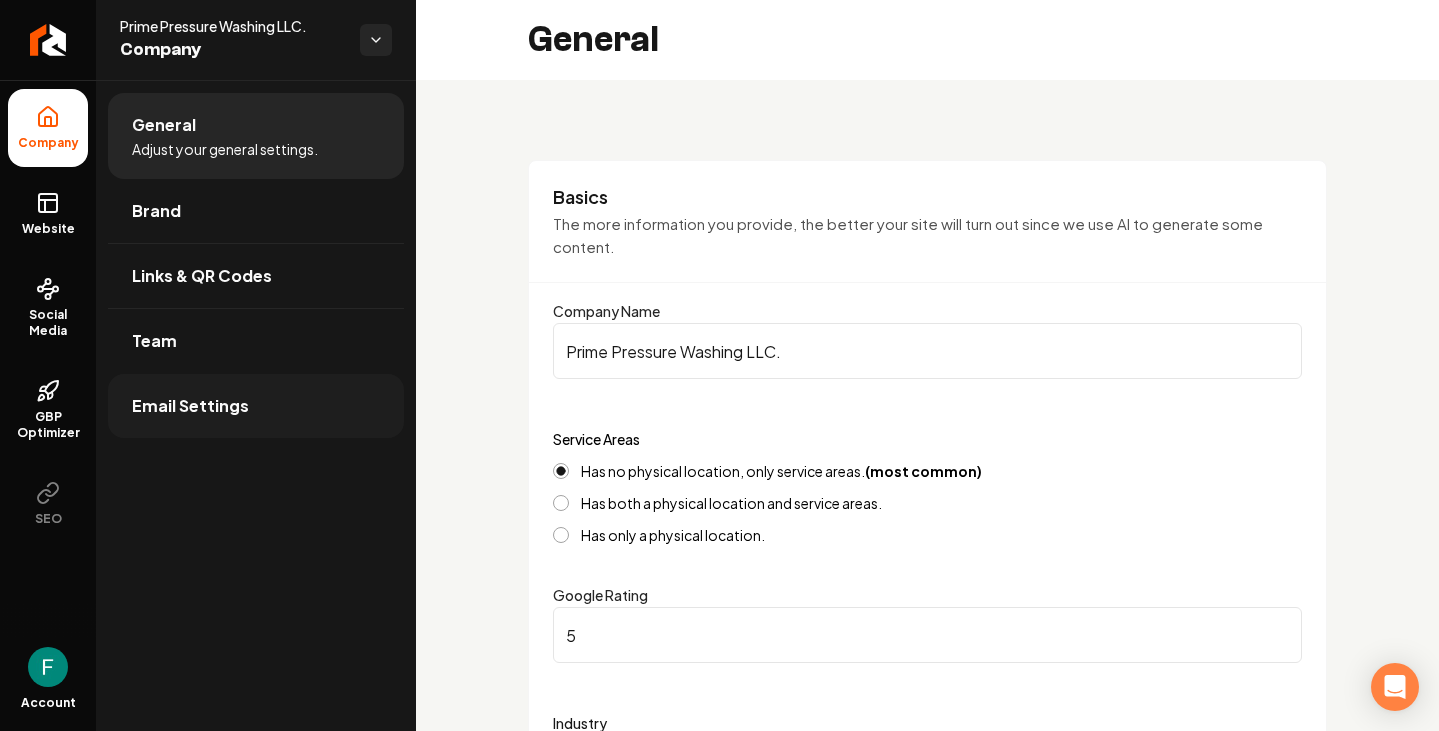 click on "Email Settings" at bounding box center [256, 406] 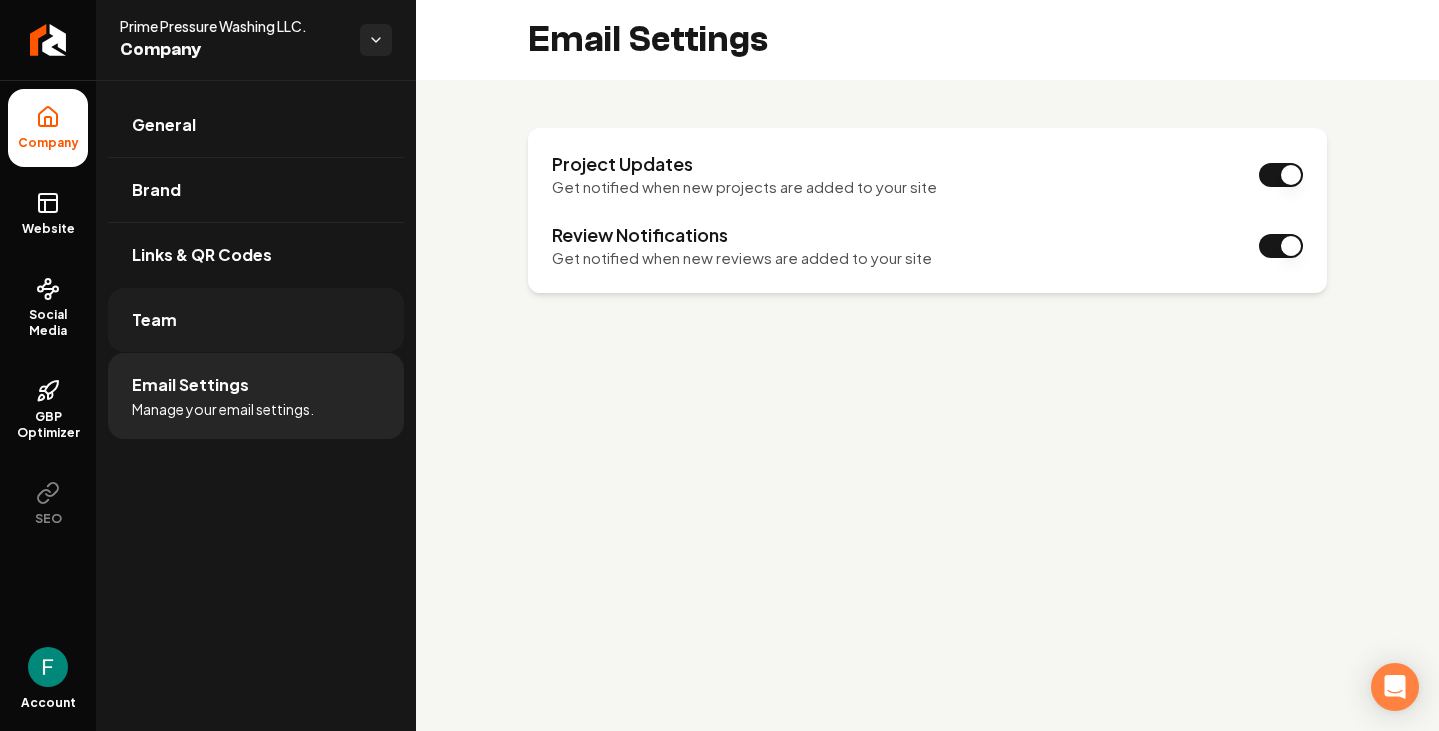 click on "Team" at bounding box center (256, 320) 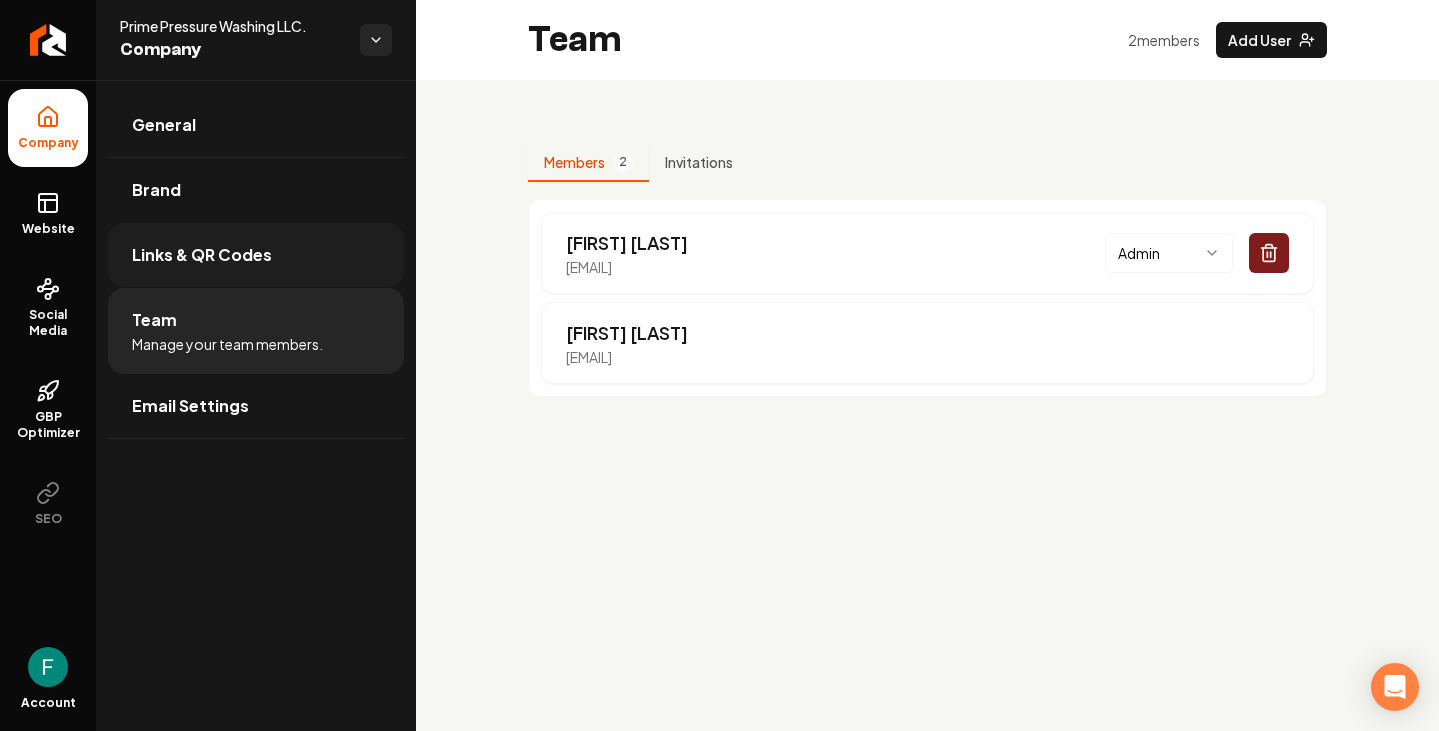 click on "Links & QR Codes" at bounding box center [202, 255] 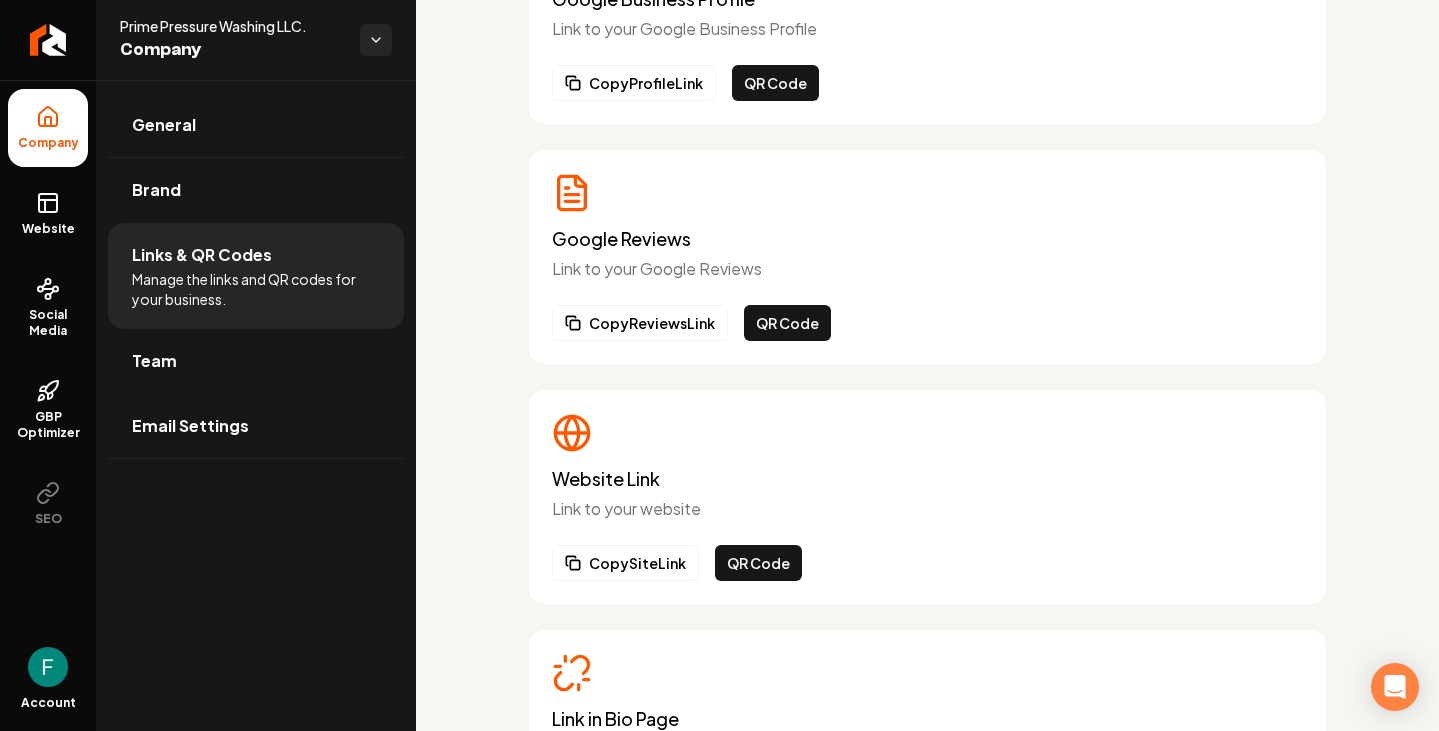 scroll, scrollTop: 381, scrollLeft: 0, axis: vertical 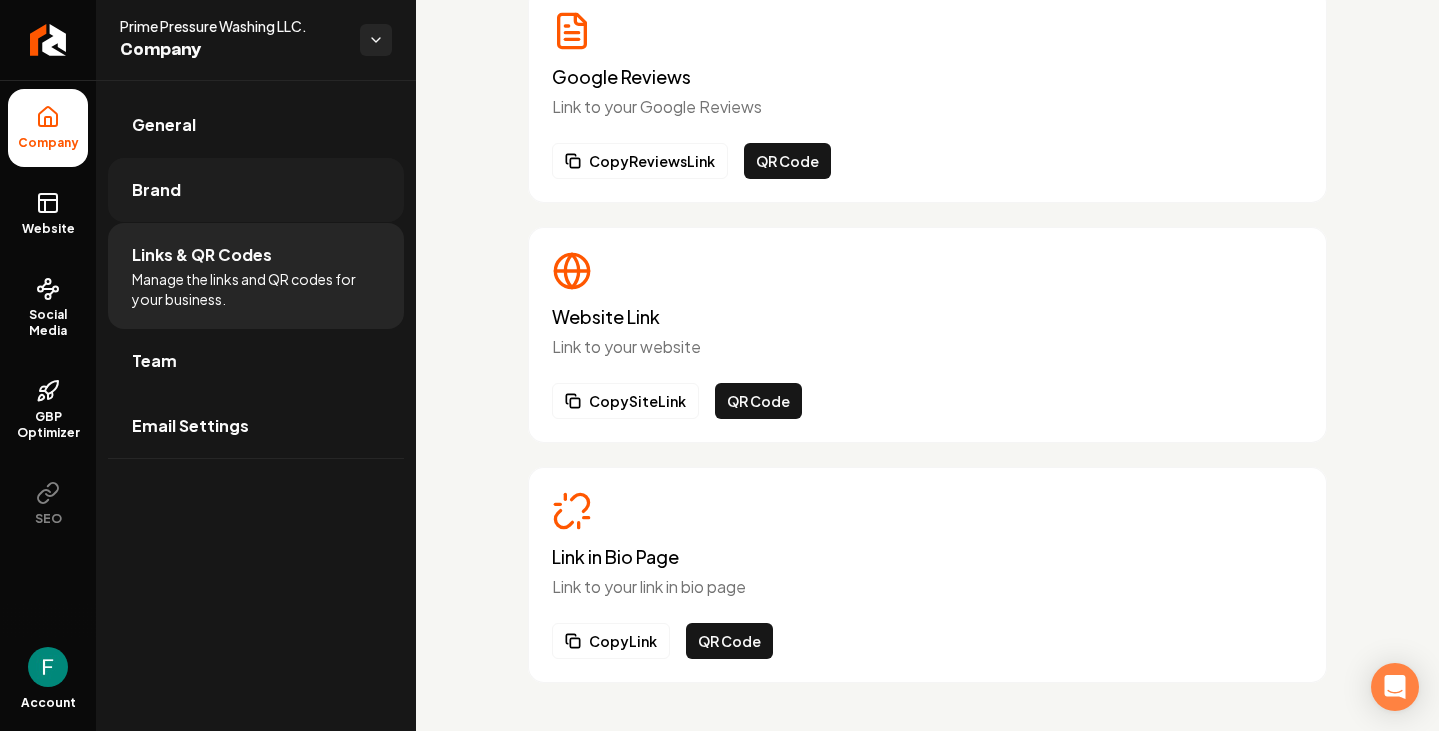 click on "Brand" at bounding box center [256, 190] 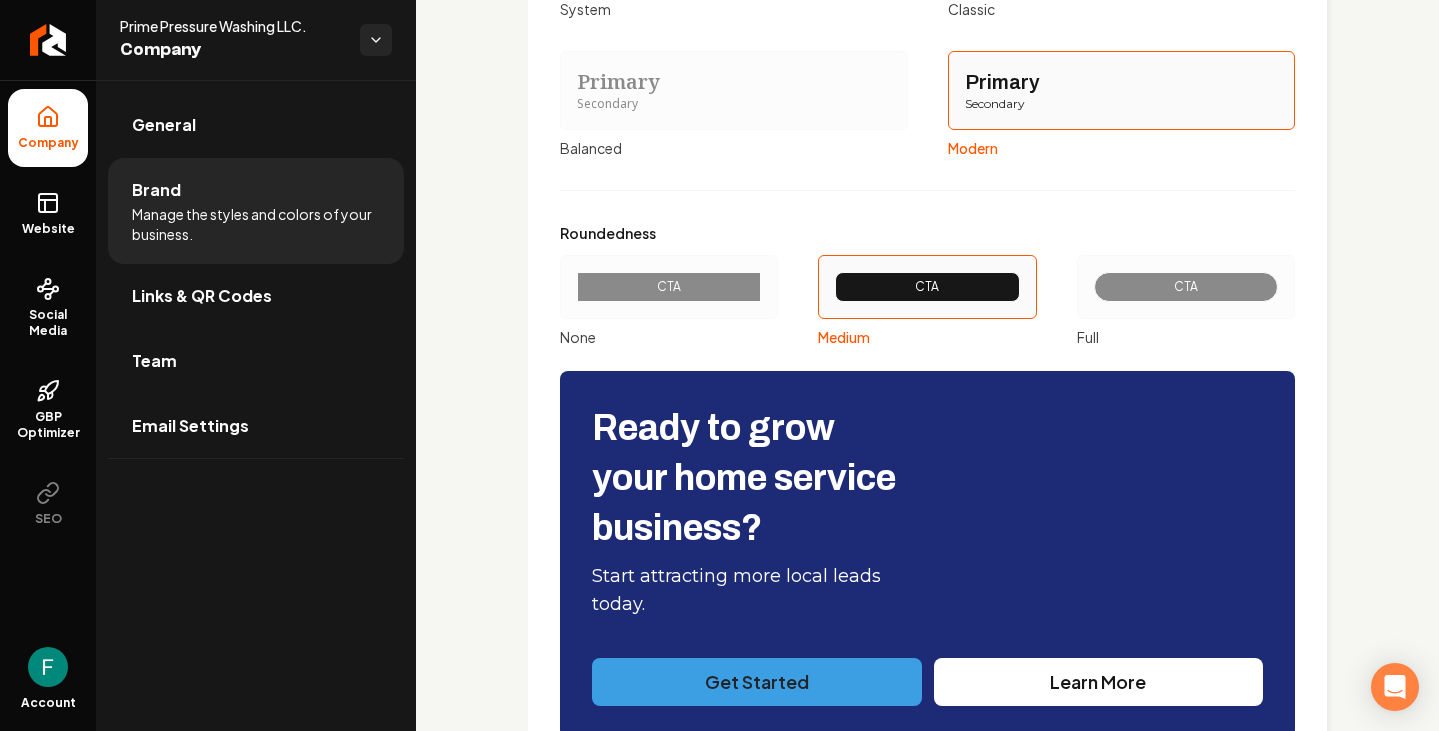 scroll, scrollTop: 2388, scrollLeft: 0, axis: vertical 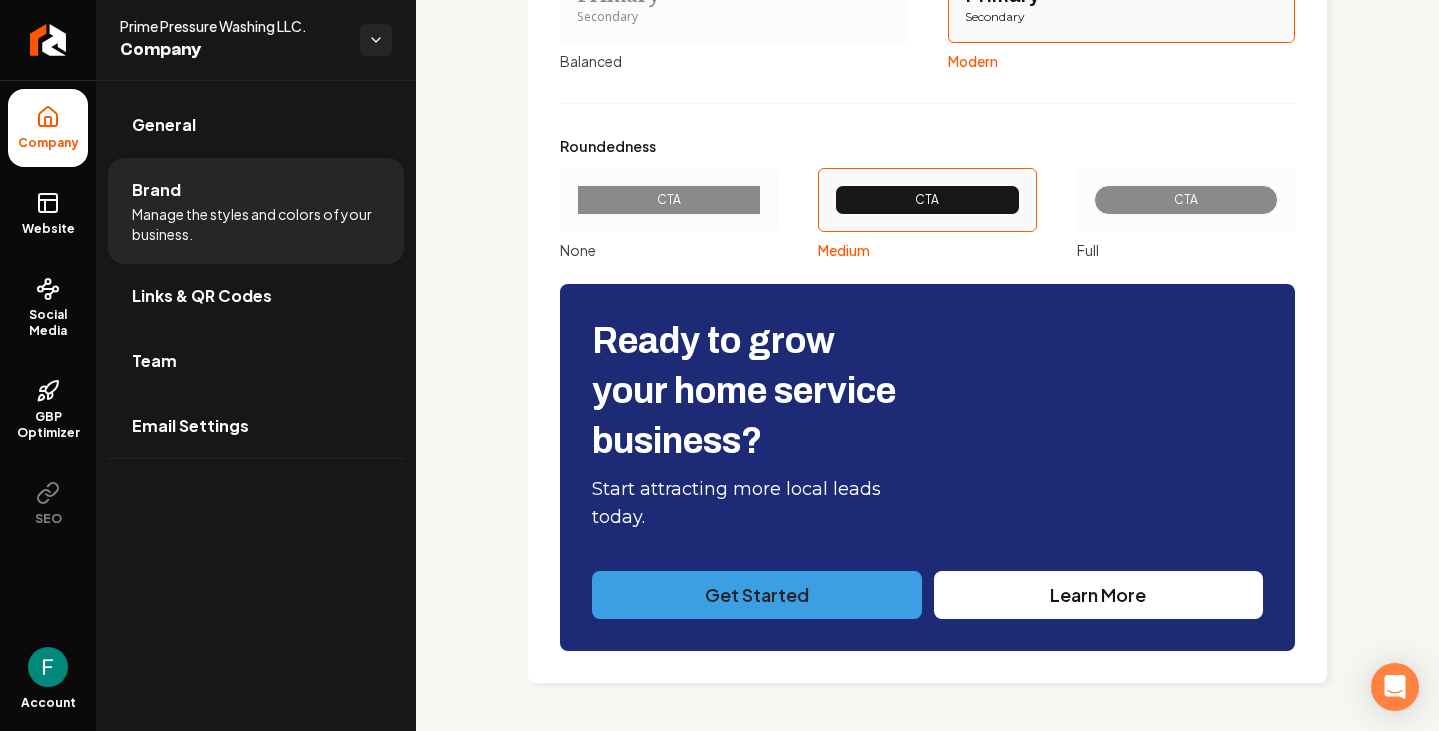 click on "CTA" at bounding box center [1186, 200] 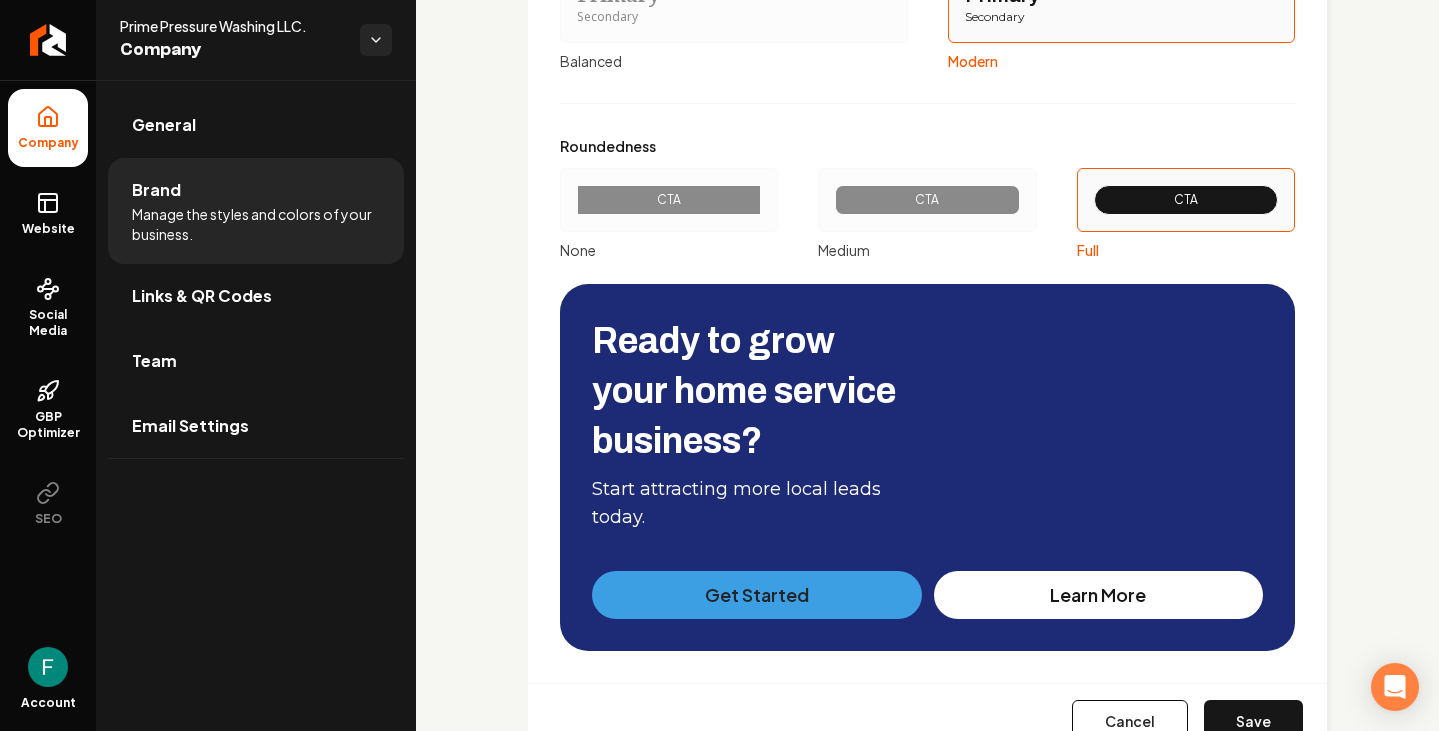 click on "CTA" at bounding box center (927, 200) 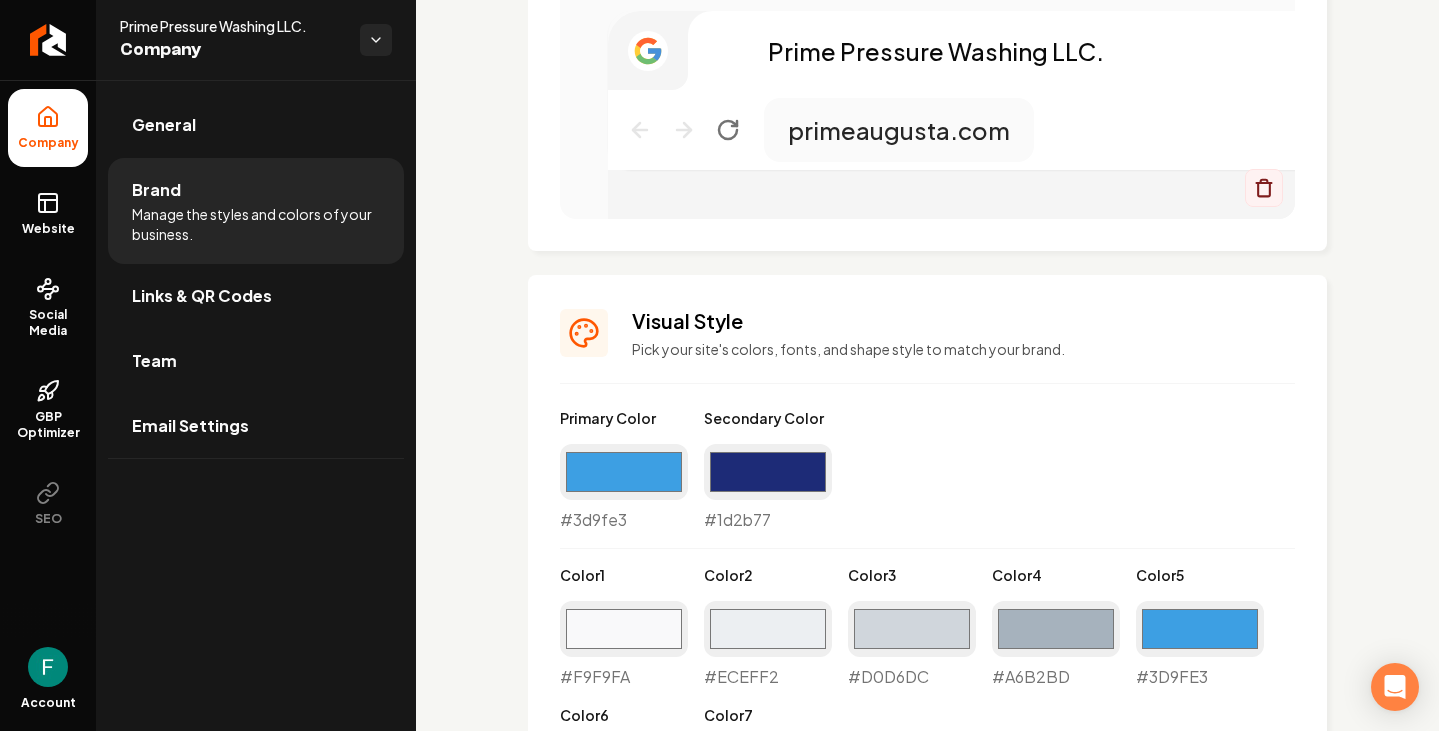scroll, scrollTop: 1289, scrollLeft: 0, axis: vertical 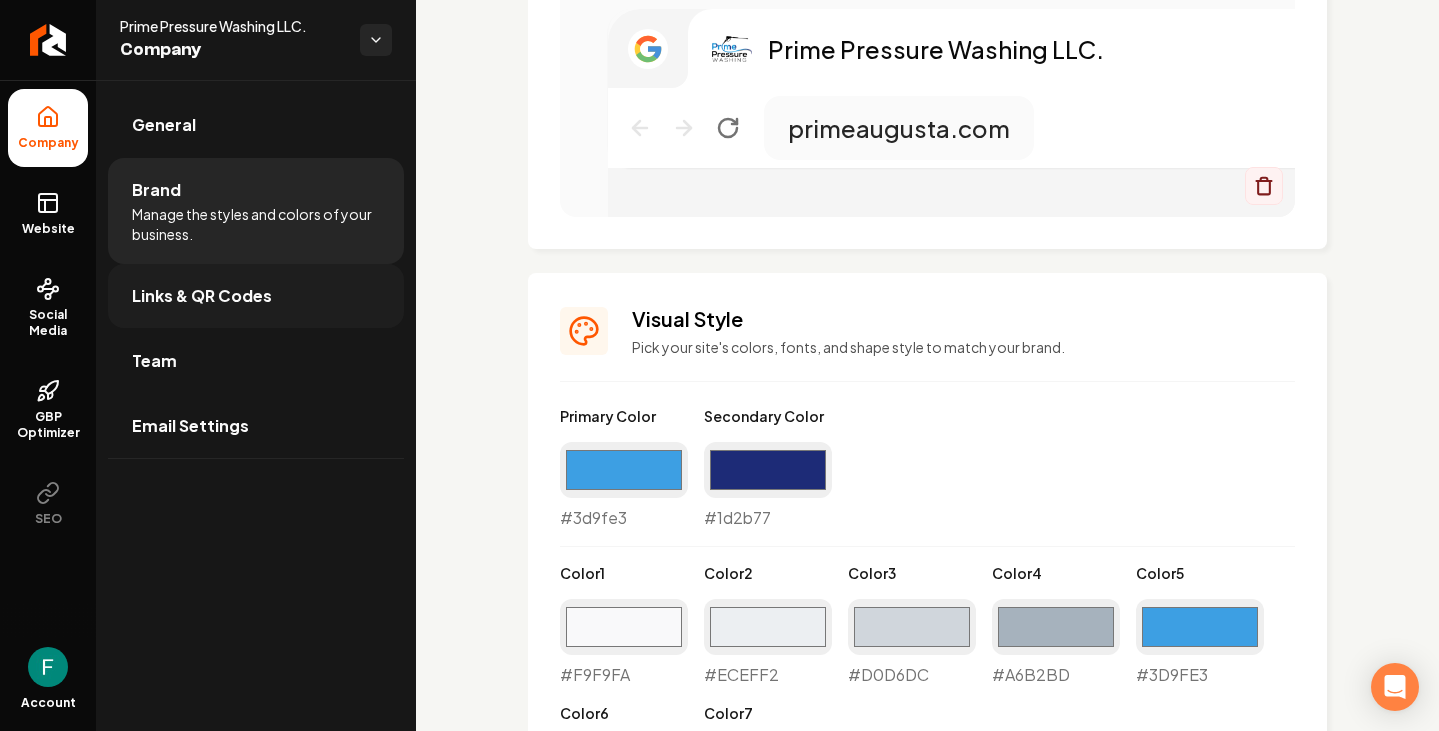 click on "Links & QR Codes" at bounding box center (256, 296) 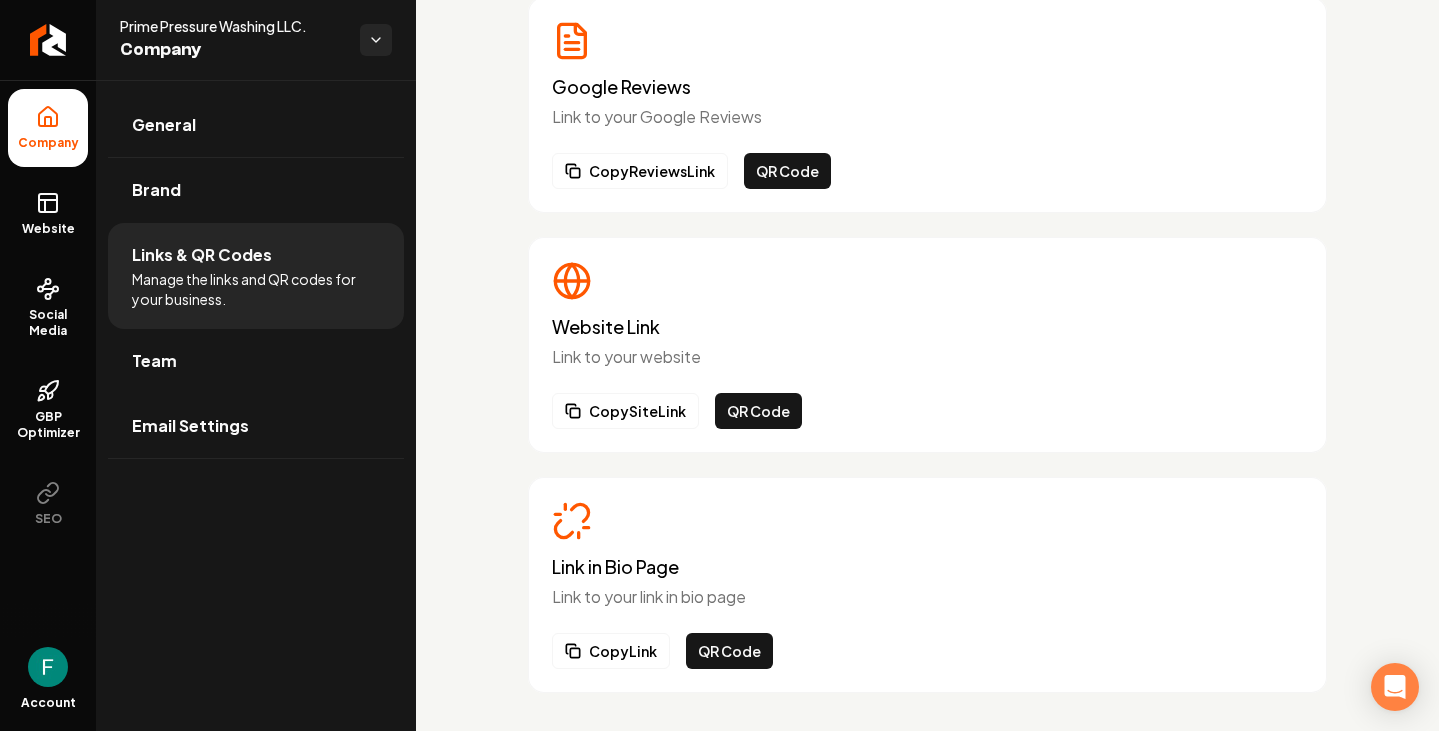 scroll, scrollTop: 372, scrollLeft: 0, axis: vertical 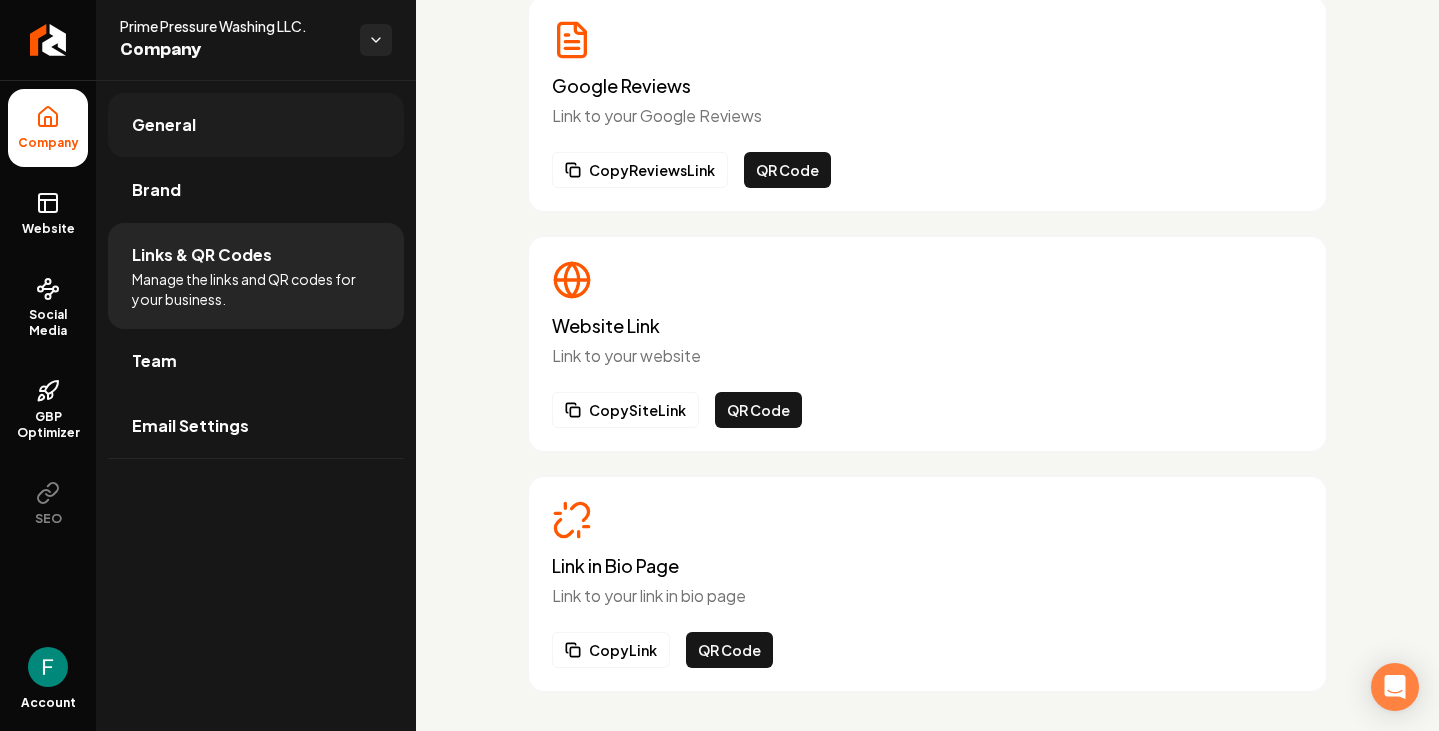 click on "General" at bounding box center [256, 125] 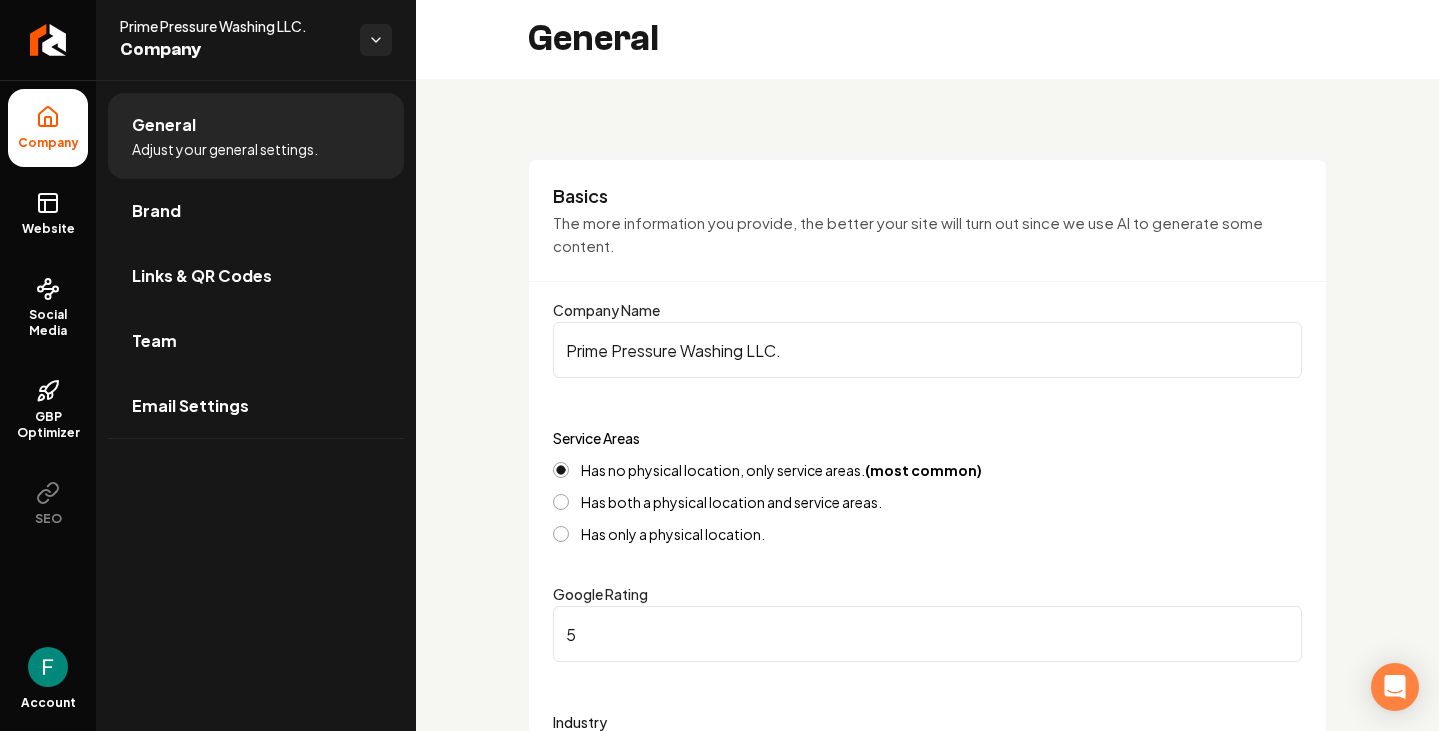 scroll, scrollTop: 0, scrollLeft: 0, axis: both 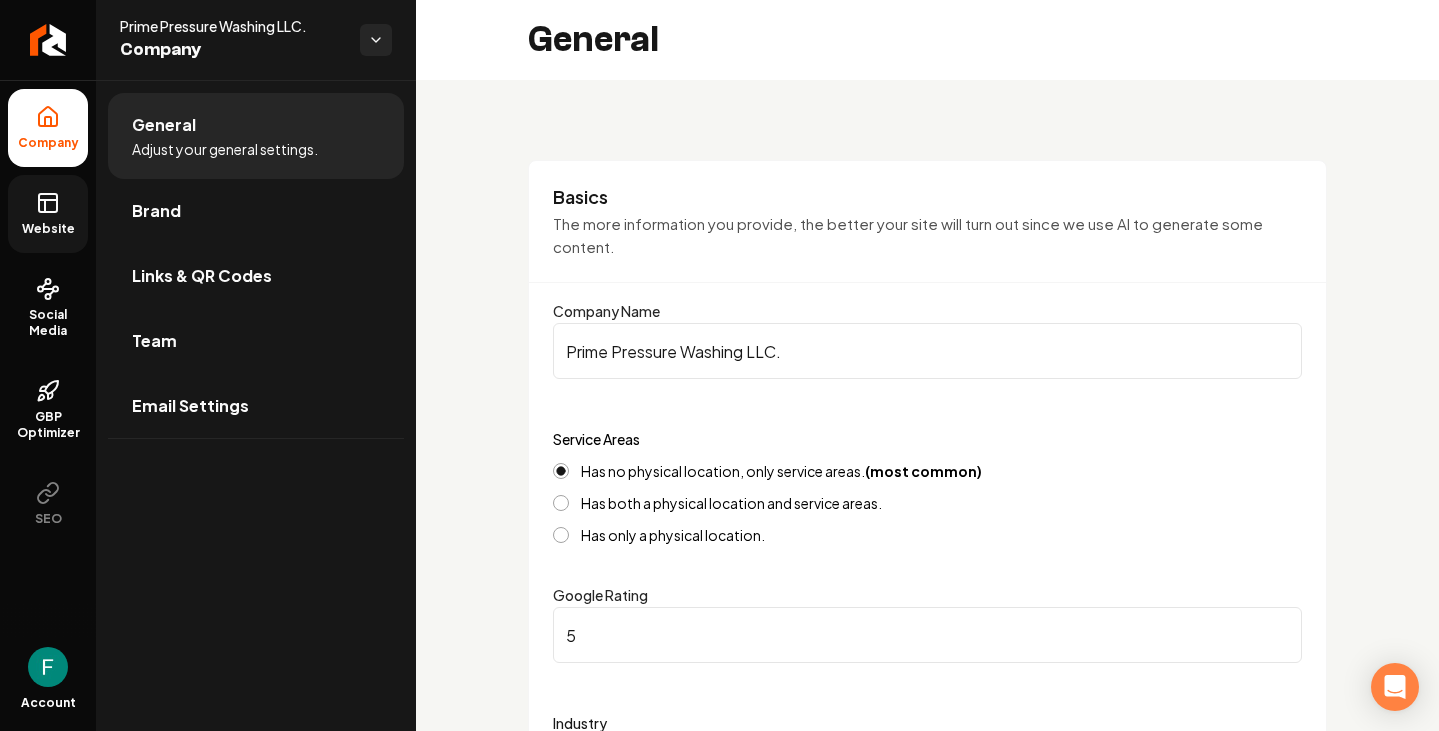 click on "Website" at bounding box center [48, 229] 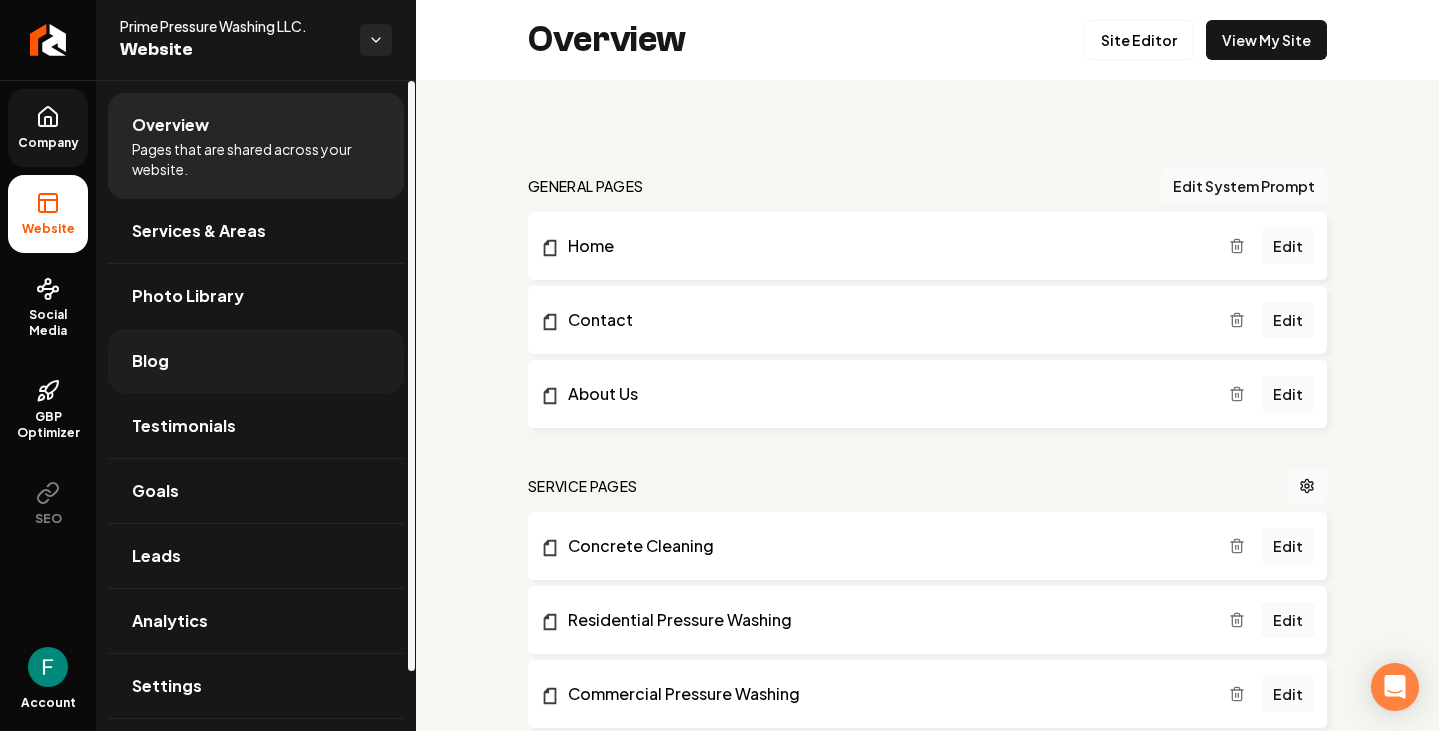 scroll, scrollTop: 65, scrollLeft: 0, axis: vertical 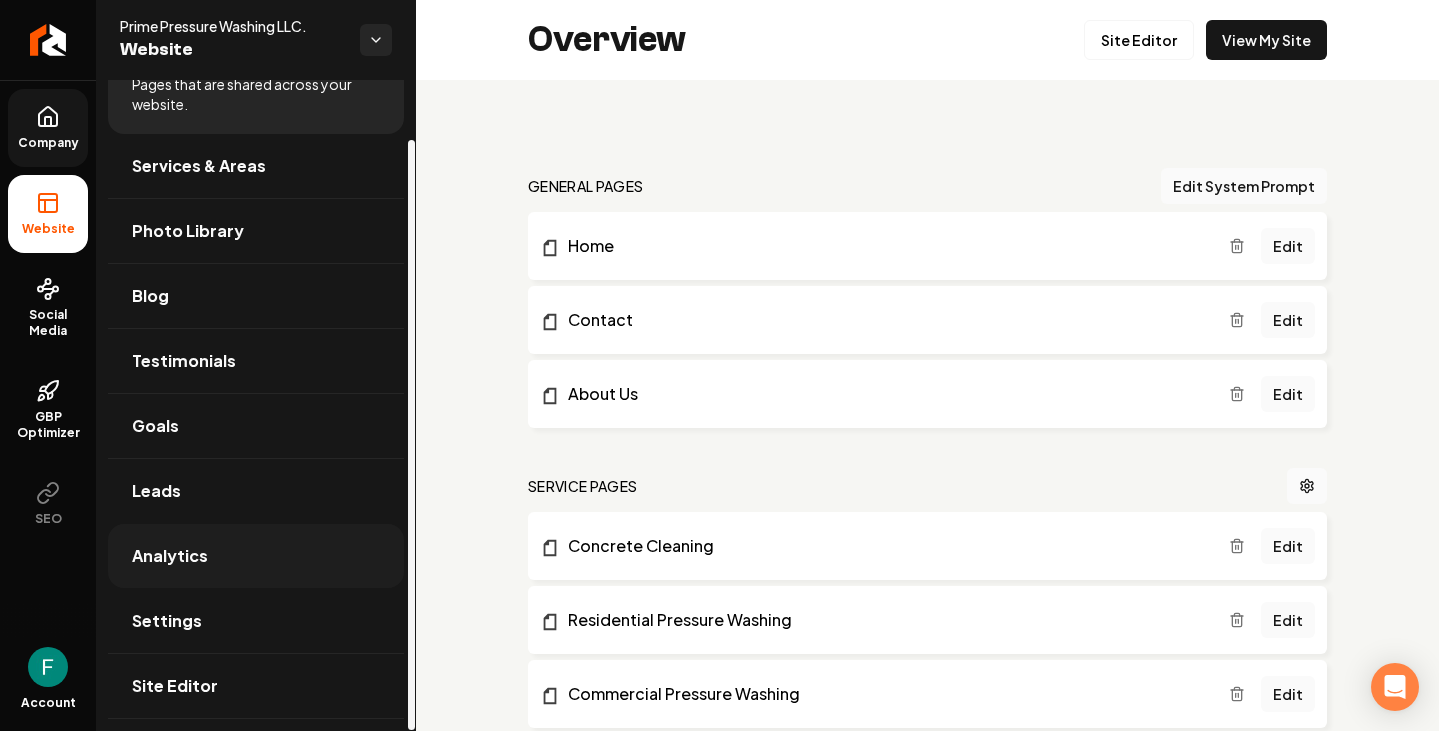 click on "Analytics" at bounding box center [256, 556] 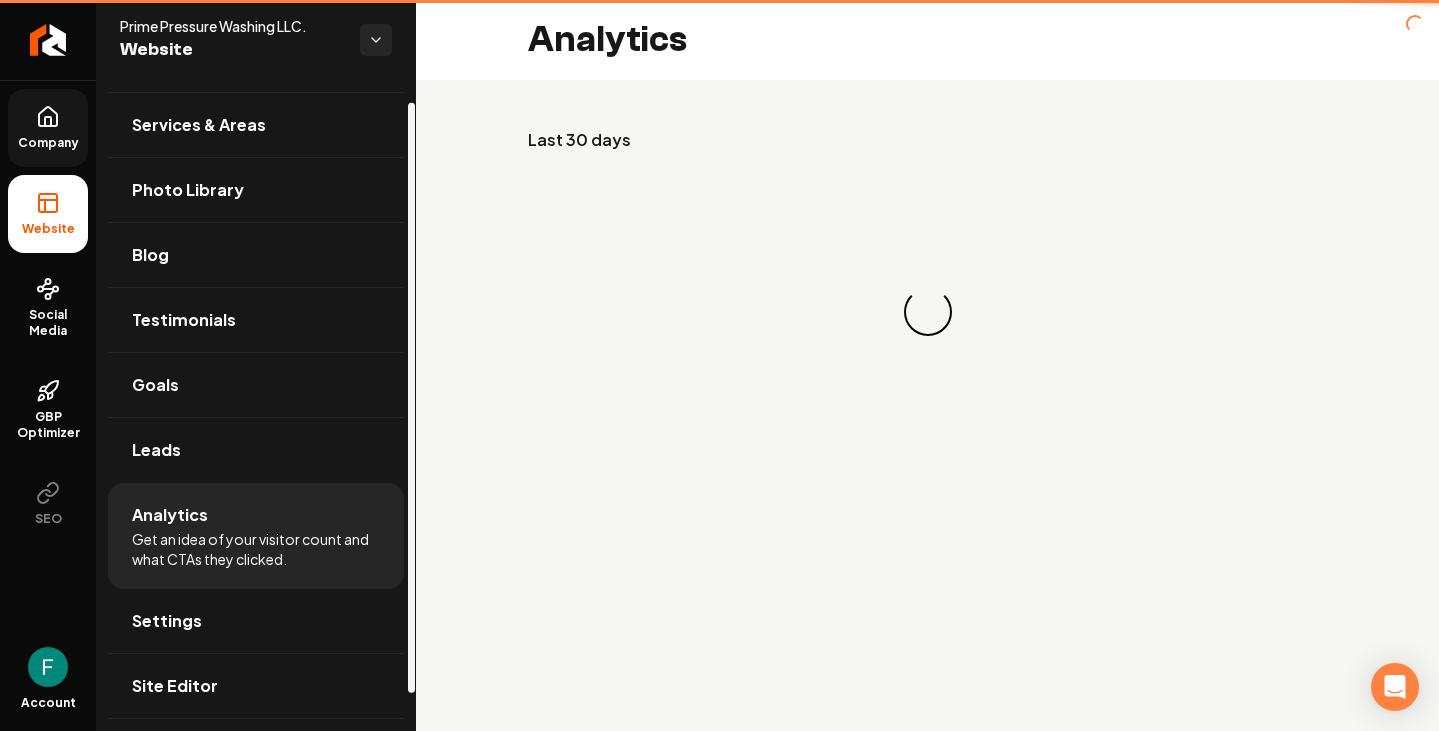 scroll, scrollTop: 24, scrollLeft: 0, axis: vertical 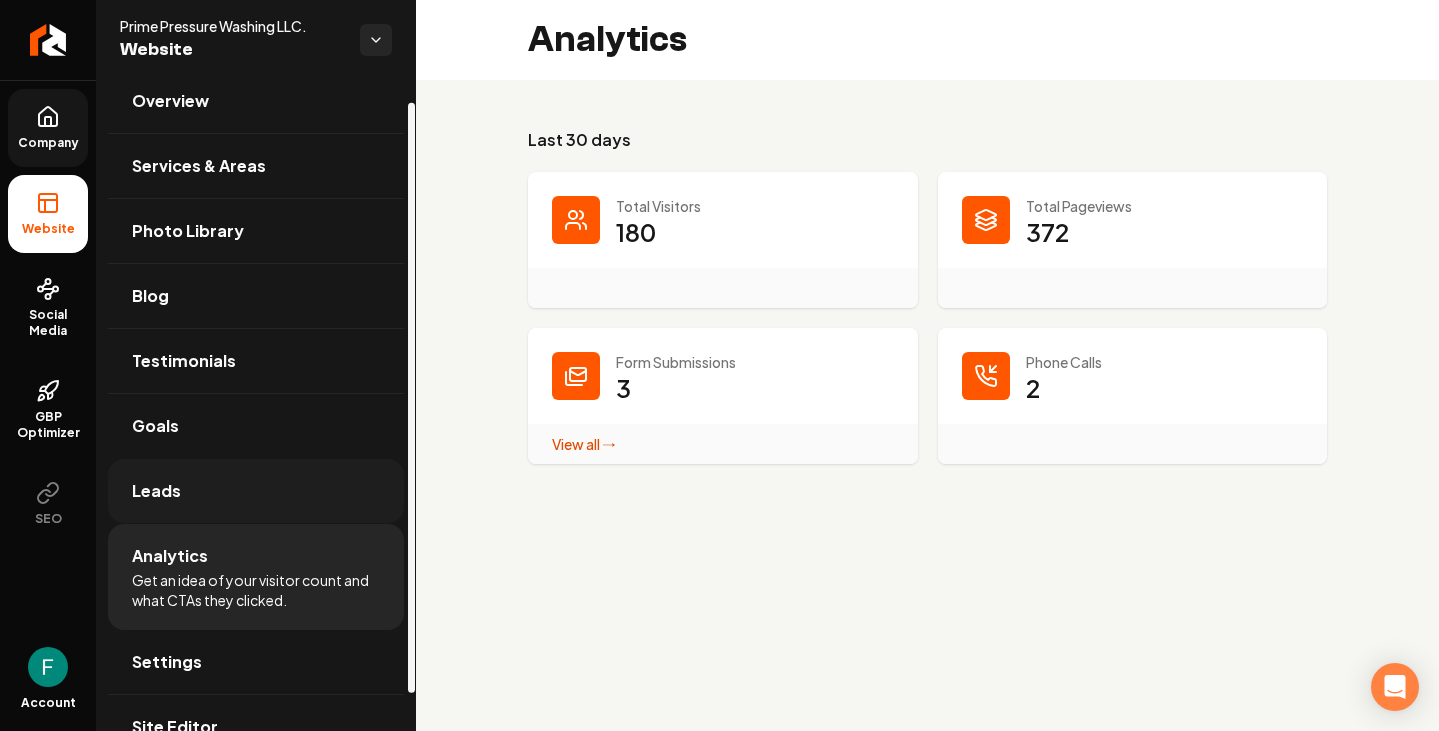 click on "Leads" at bounding box center [256, 491] 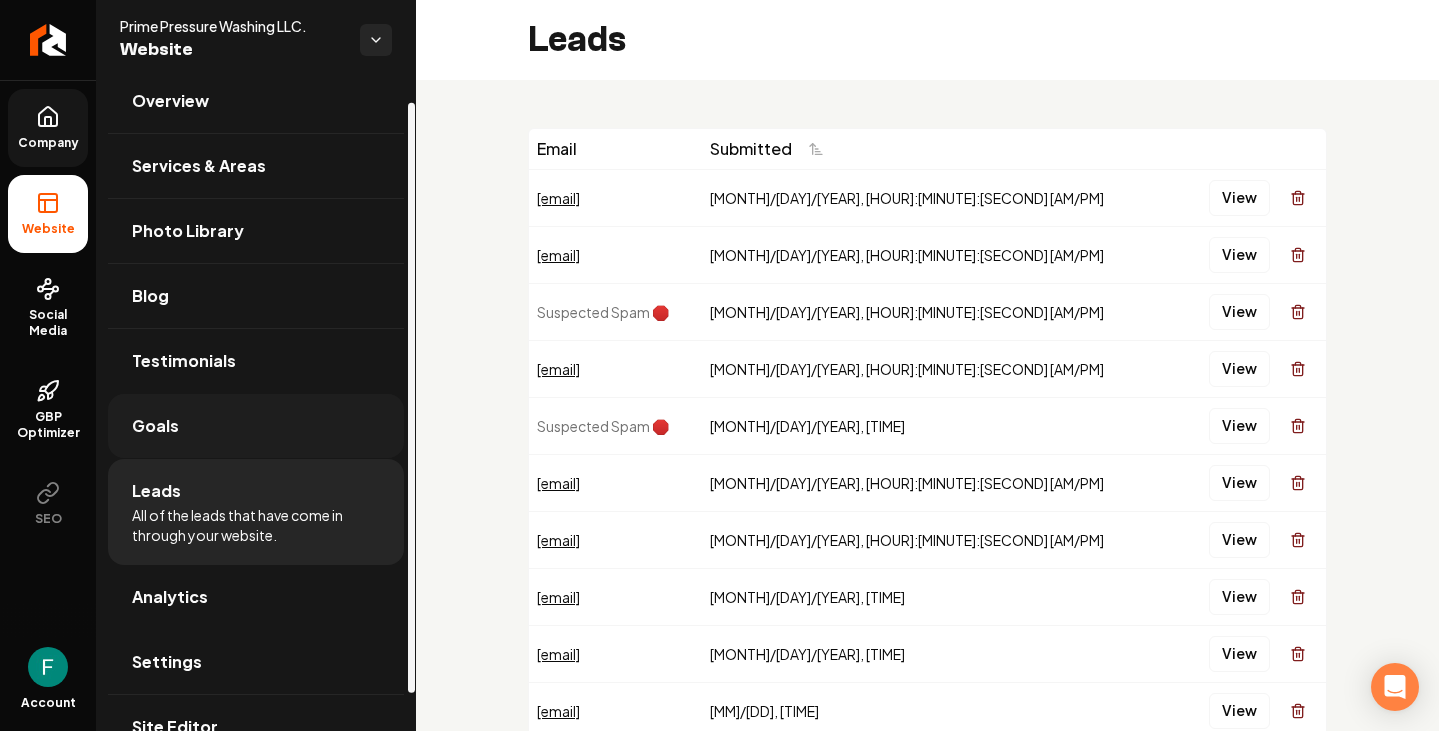 click on "Goals" at bounding box center [256, 426] 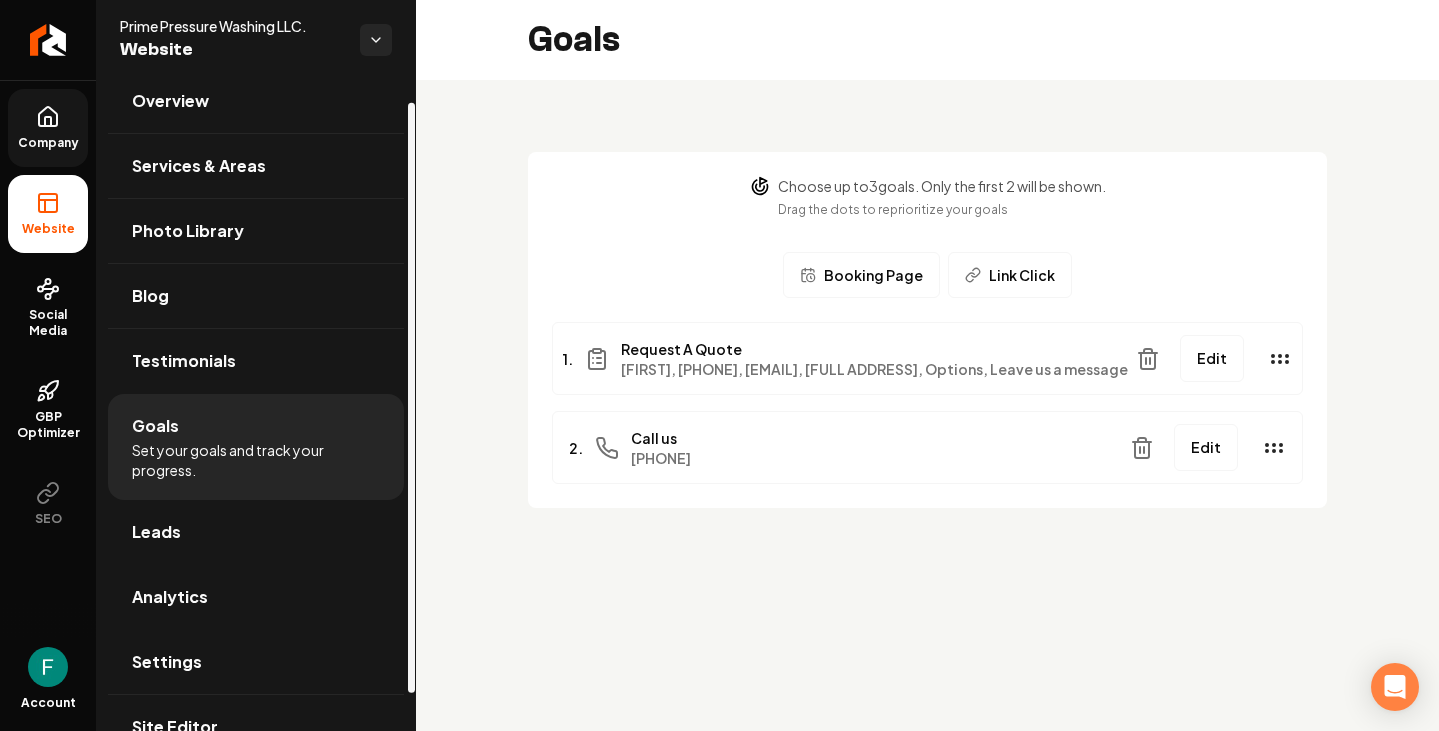 click on "Goals Set your goals and track your progress." at bounding box center (256, 447) 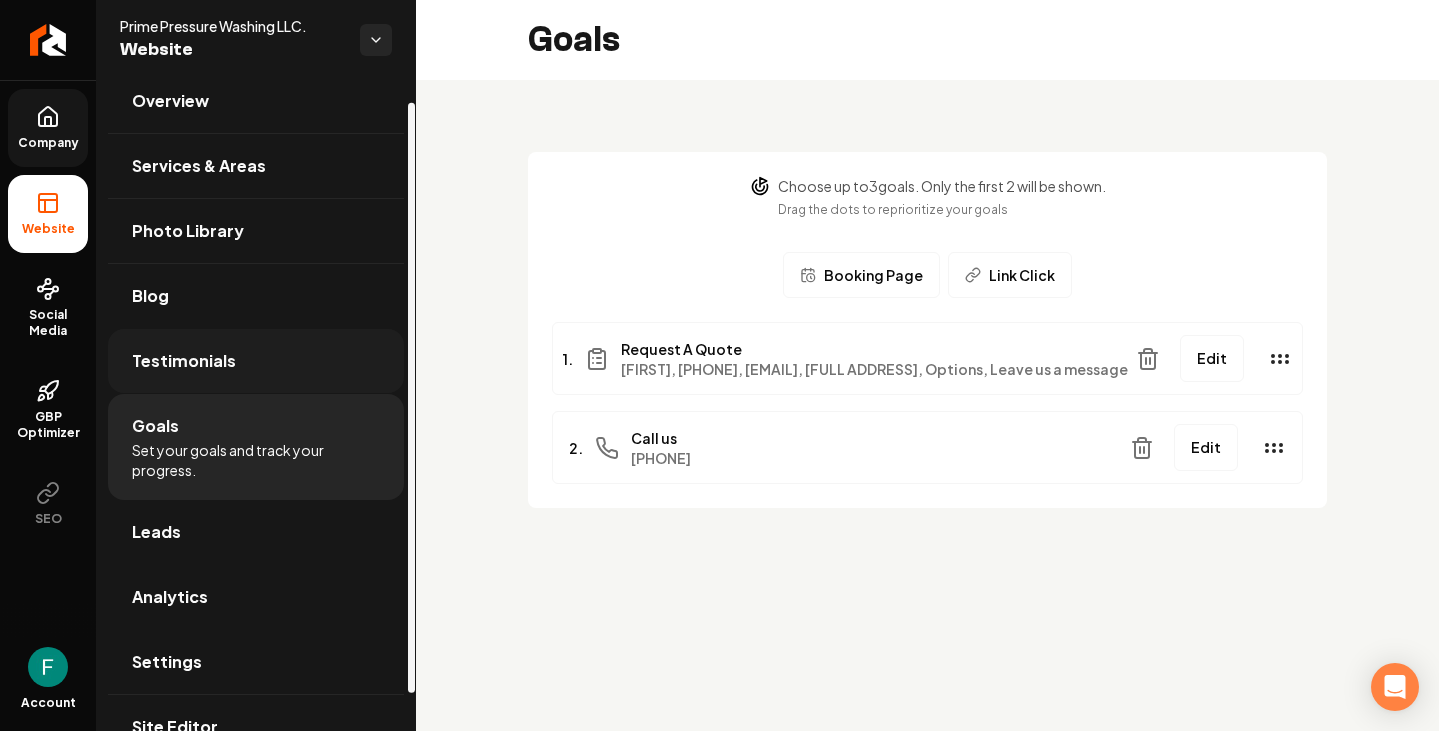 click on "Testimonials" at bounding box center [256, 361] 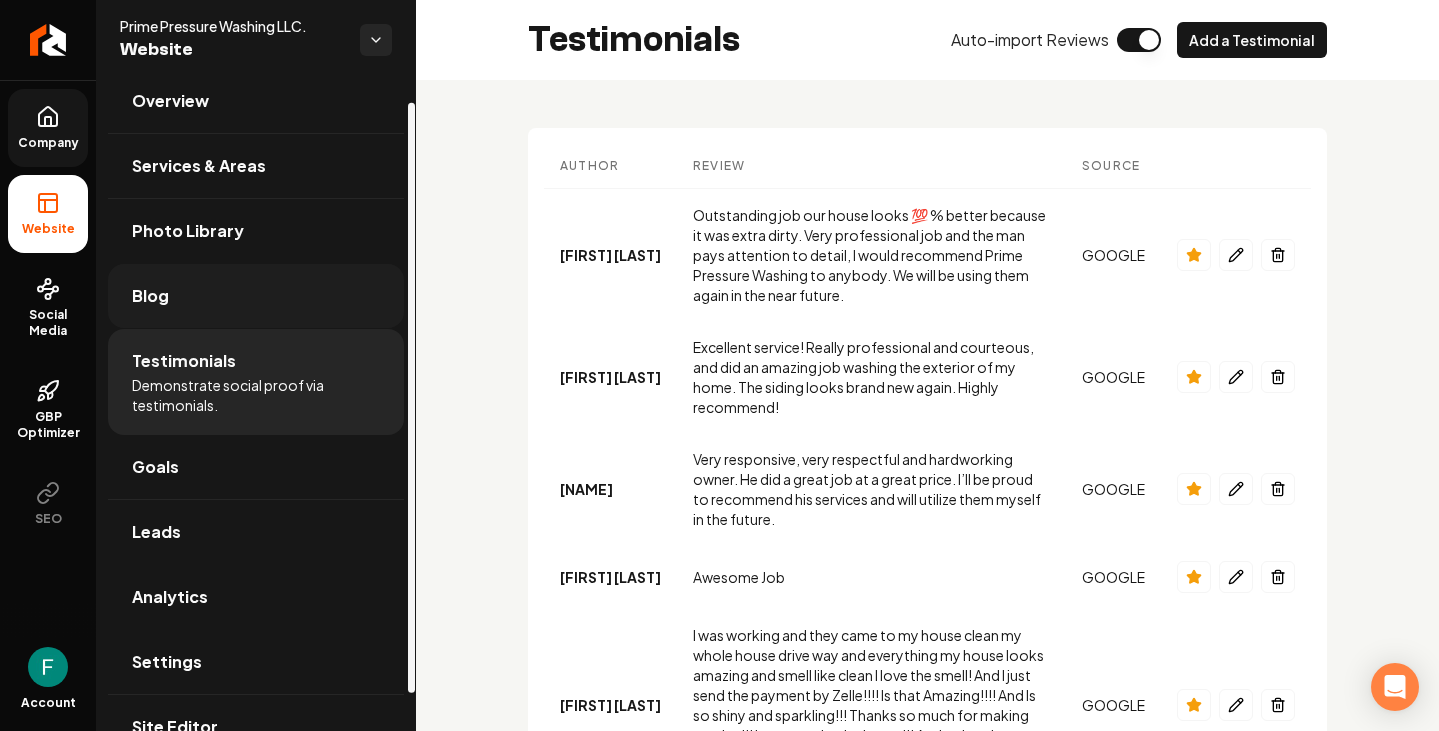 click on "Blog" at bounding box center [256, 296] 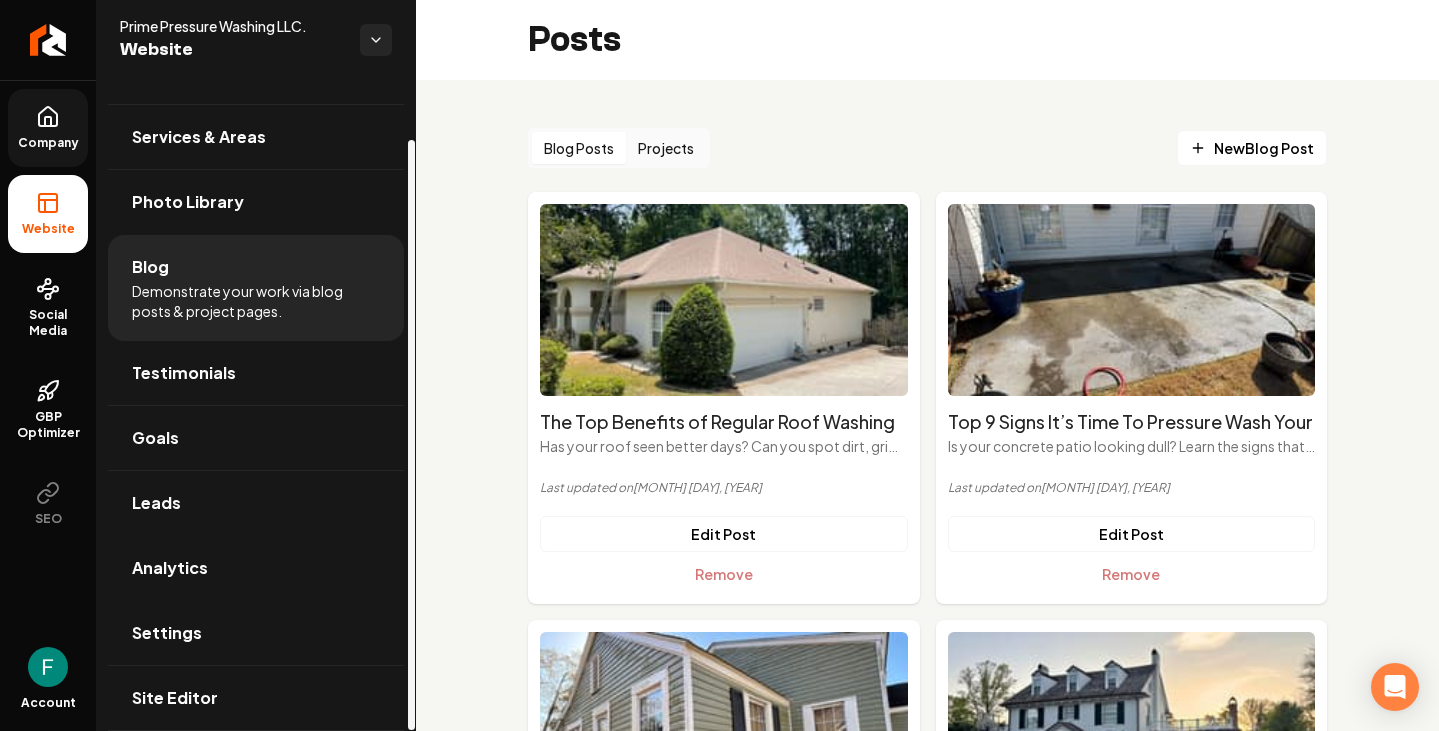 scroll, scrollTop: 65, scrollLeft: 0, axis: vertical 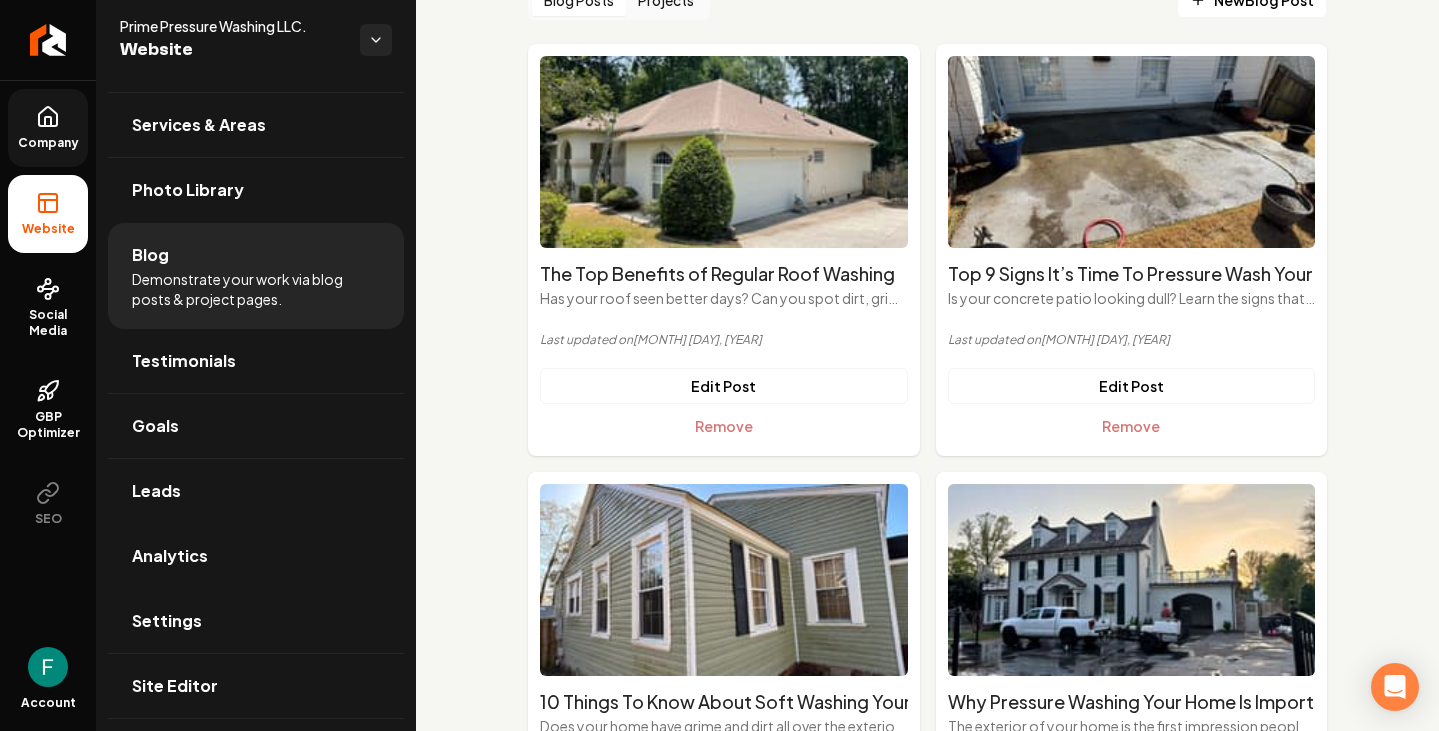 click on "Has your roof seen better days? Can you spot dirt, grime, or debris? There are plenty of telltale signs you need a good roof washing—how can you benefit?" at bounding box center (724, 298) 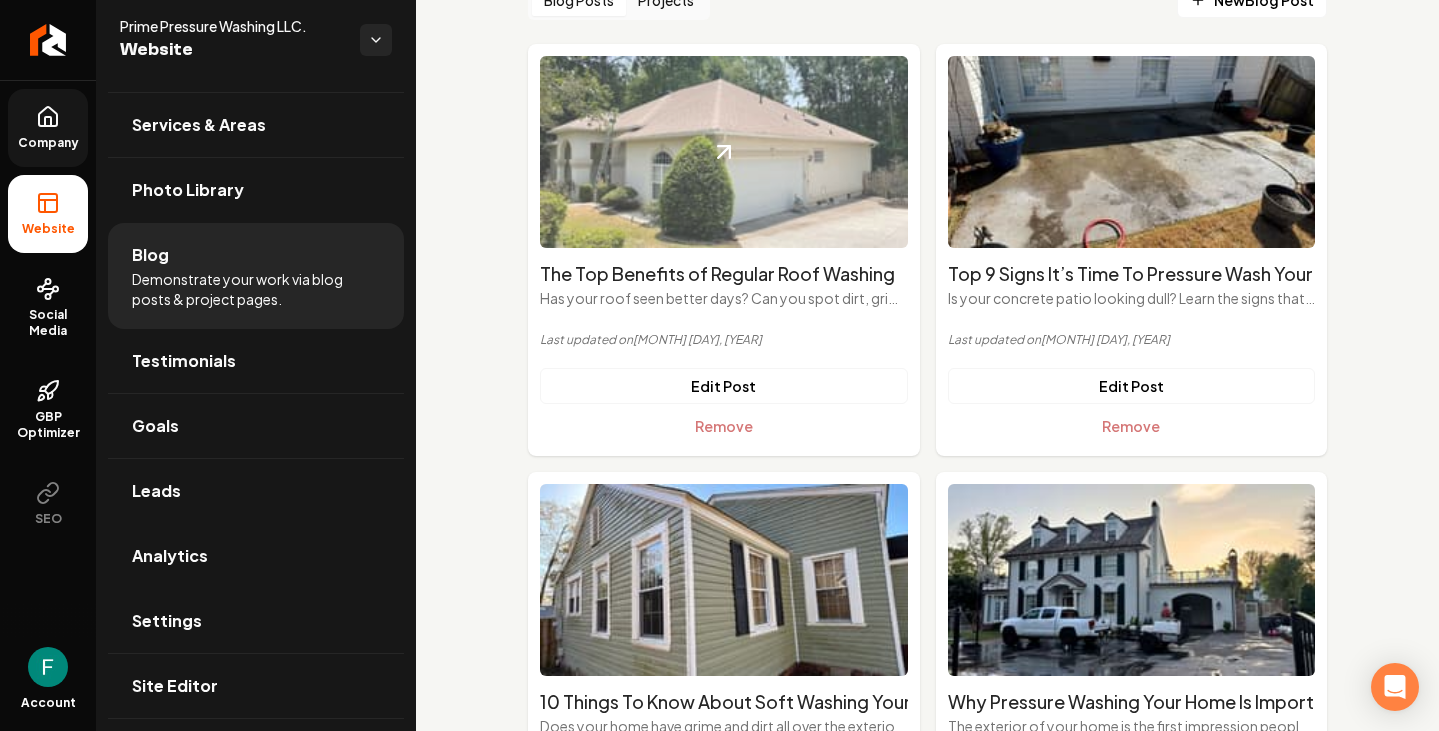 click at bounding box center [724, 152] 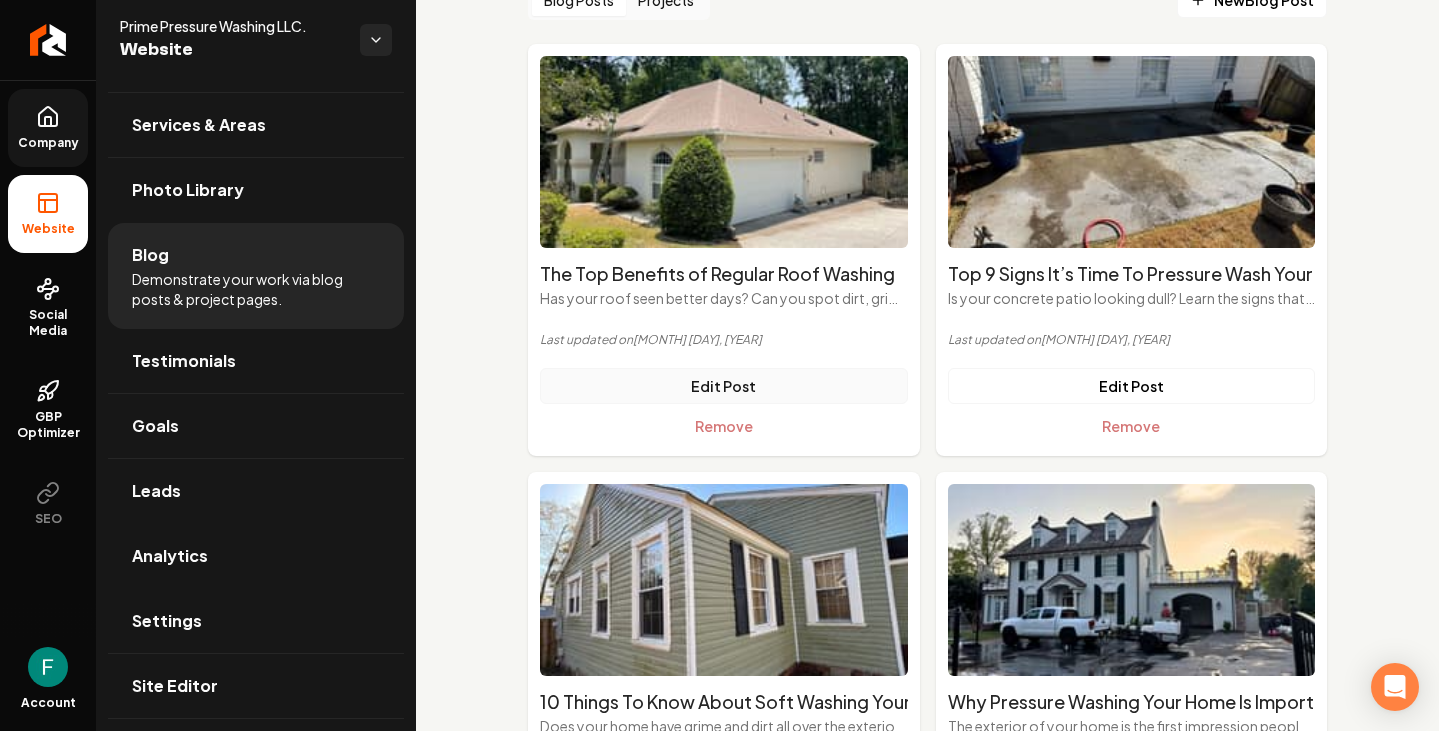 scroll, scrollTop: 0, scrollLeft: 0, axis: both 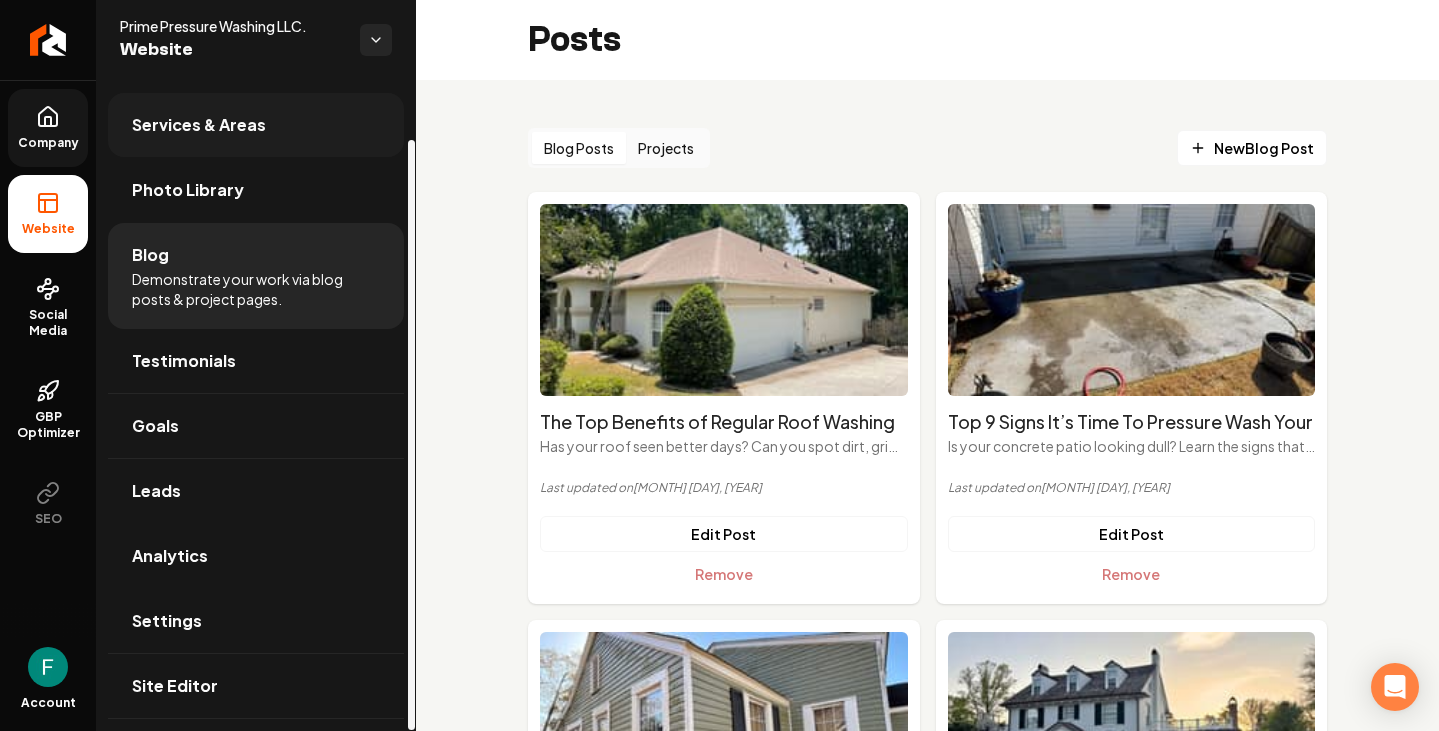 click on "Services & Areas" at bounding box center [256, 125] 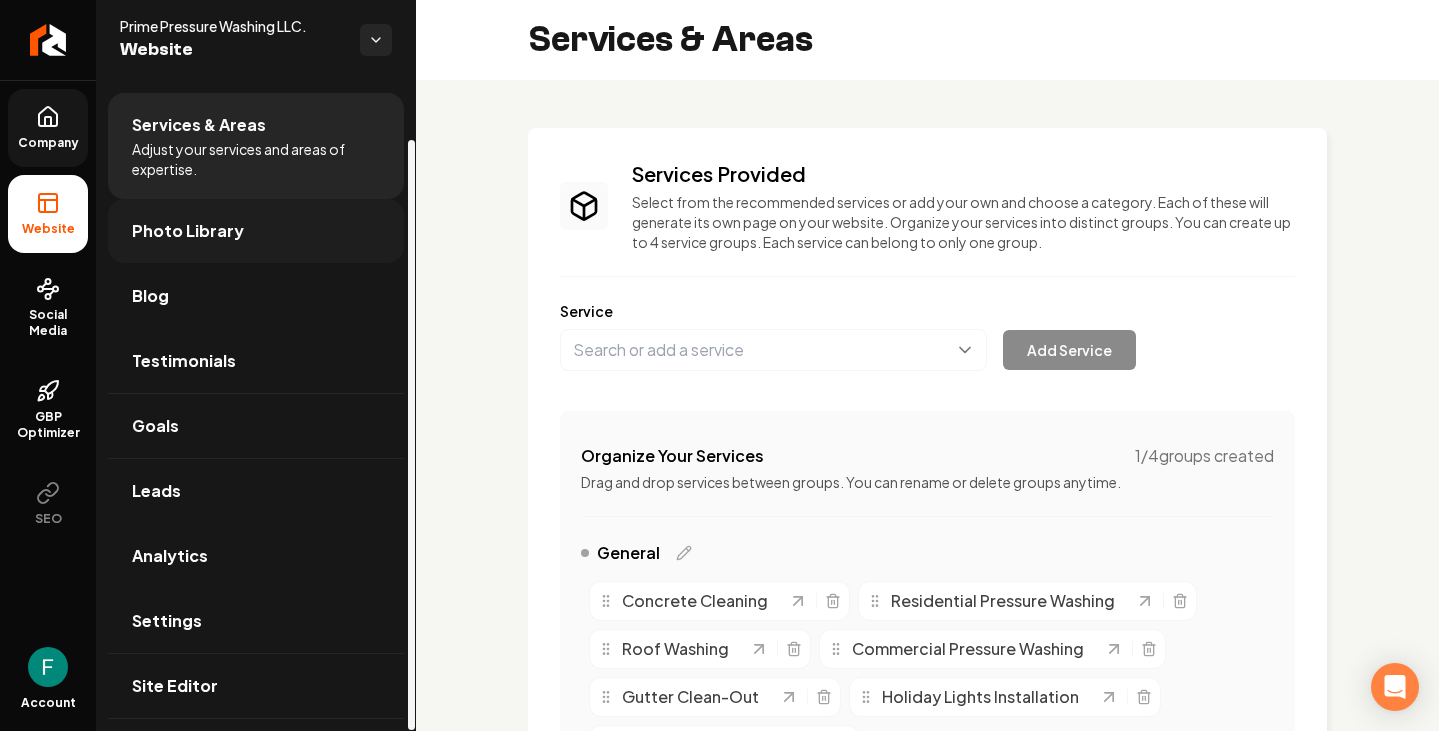 click on "Photo Library" at bounding box center (256, 231) 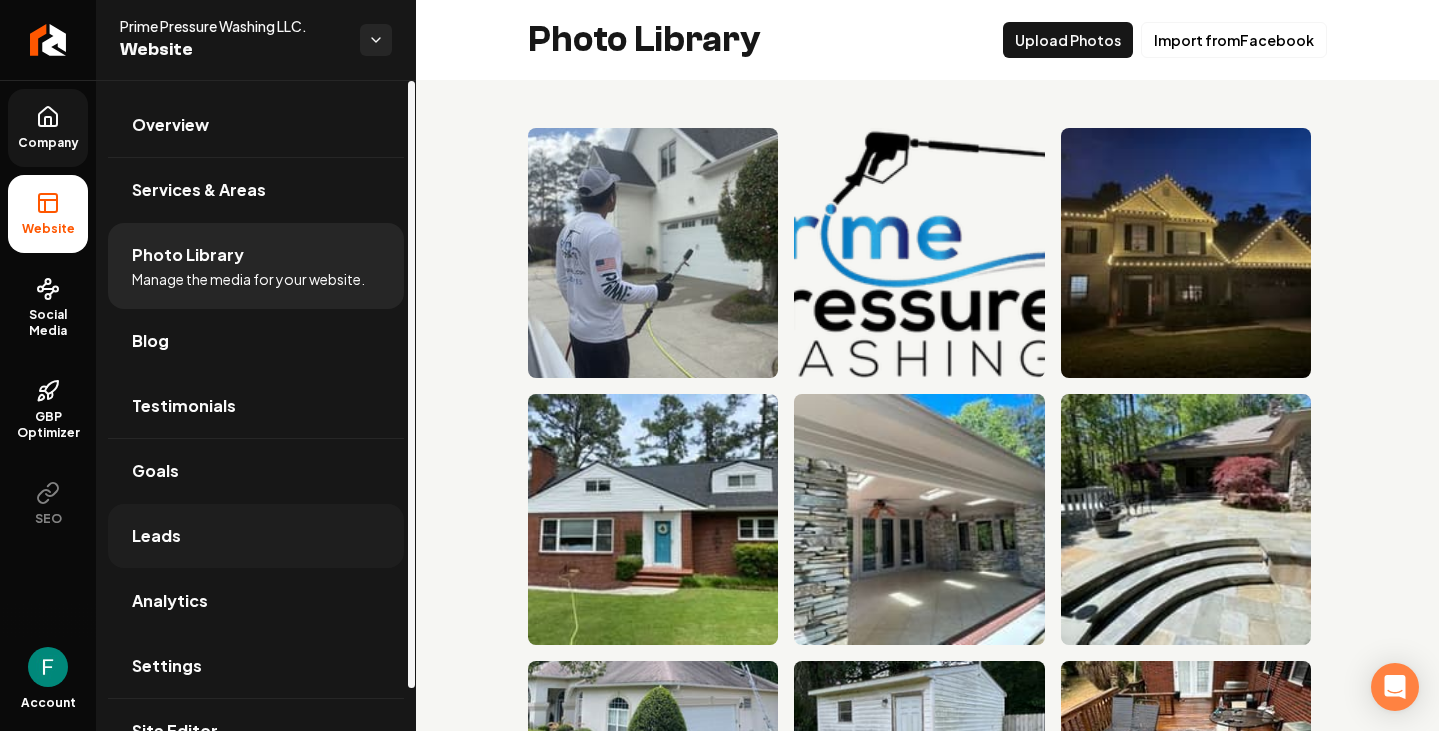 scroll, scrollTop: 45, scrollLeft: 0, axis: vertical 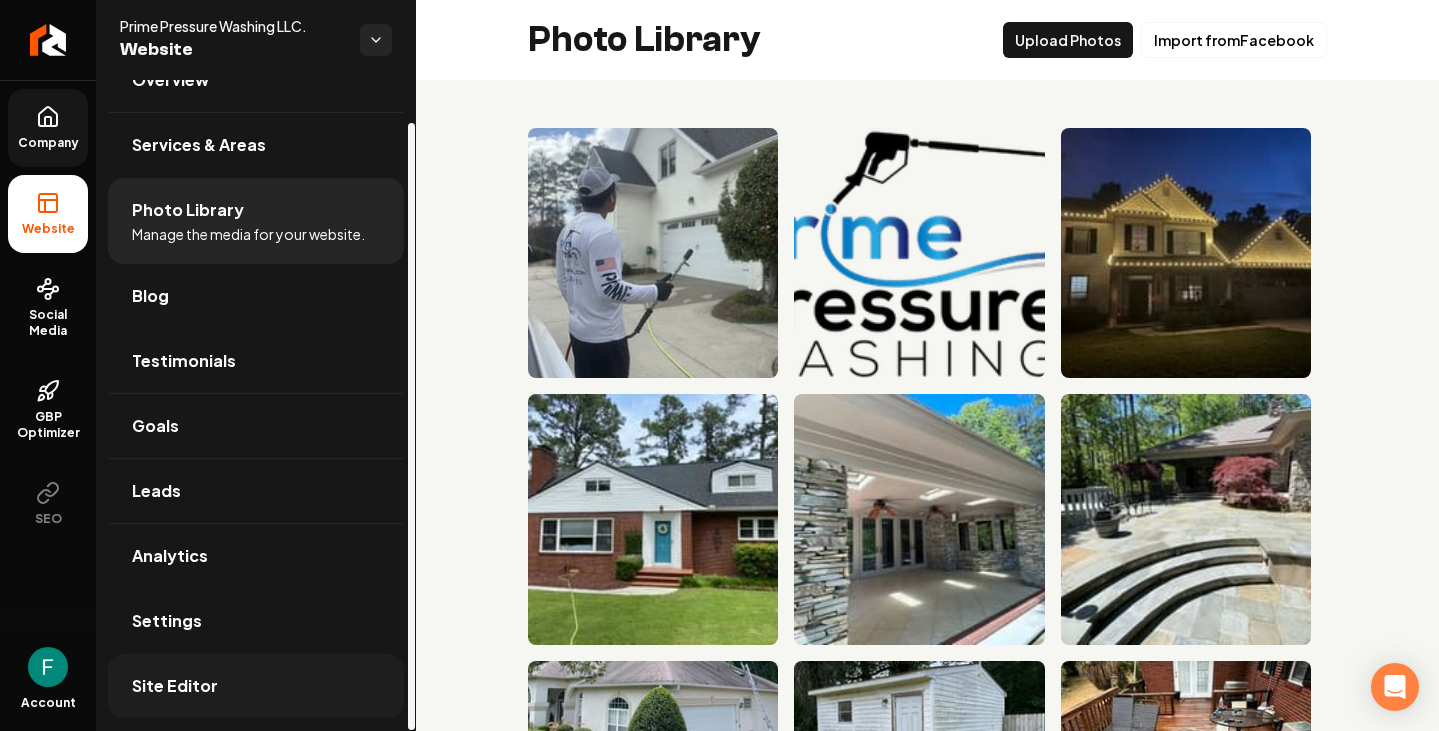 click on "Site Editor" at bounding box center [256, 686] 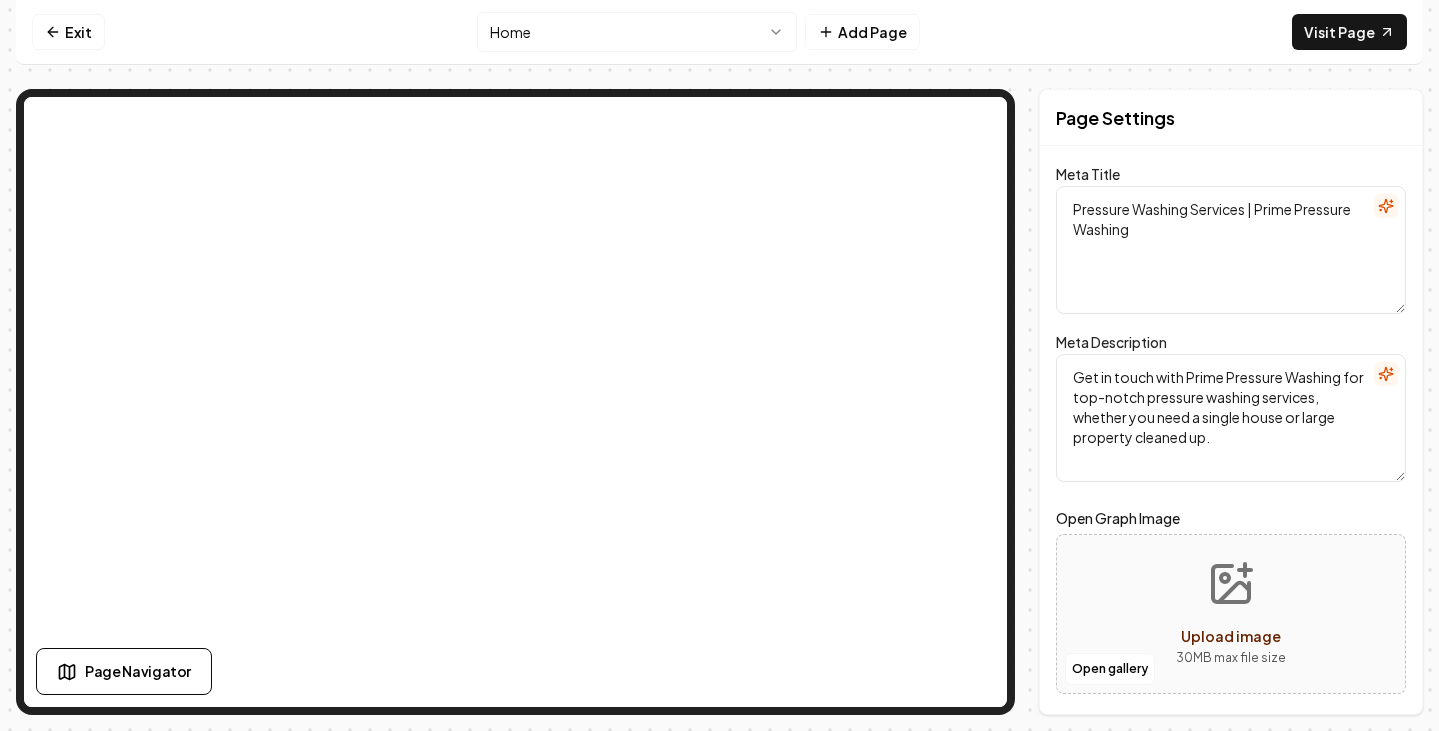 click on "Open Graph Image" at bounding box center [1231, 518] 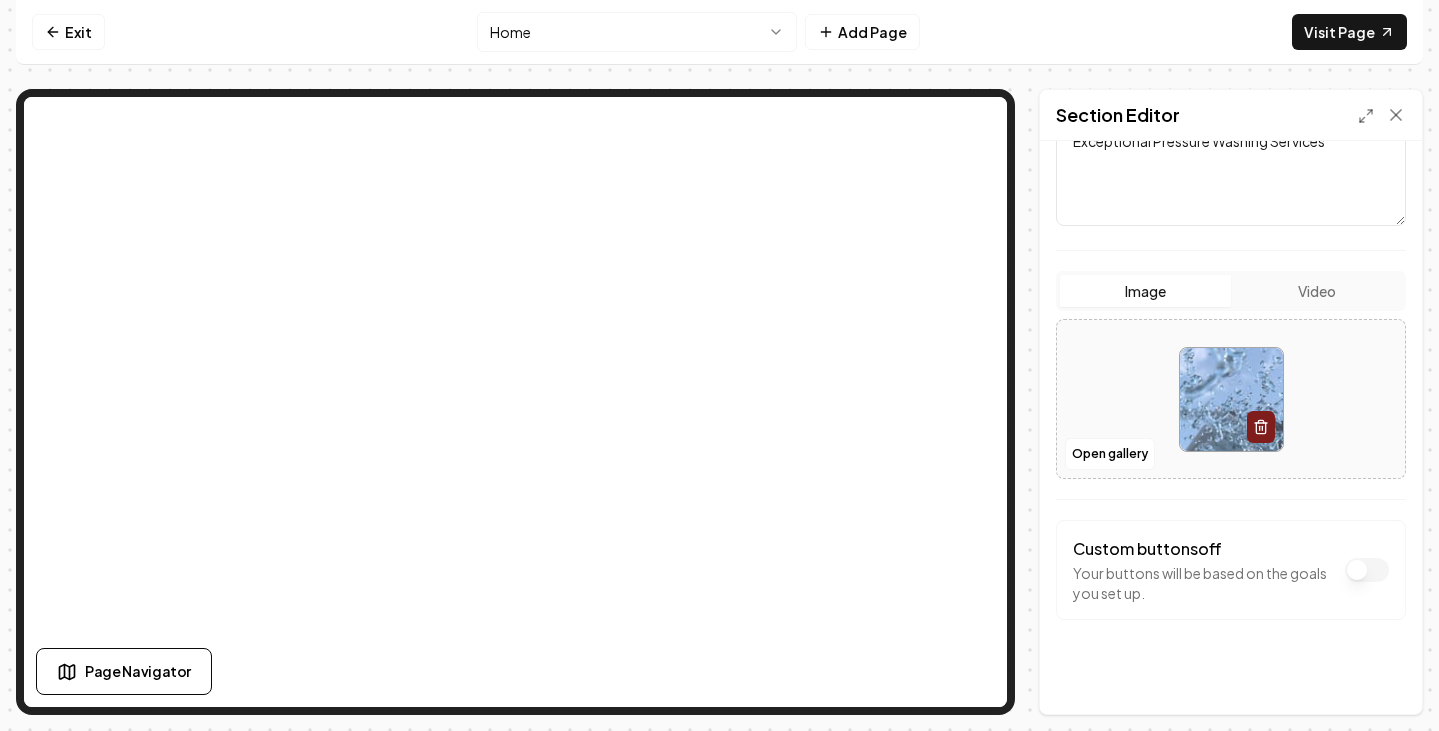 scroll, scrollTop: 301, scrollLeft: 0, axis: vertical 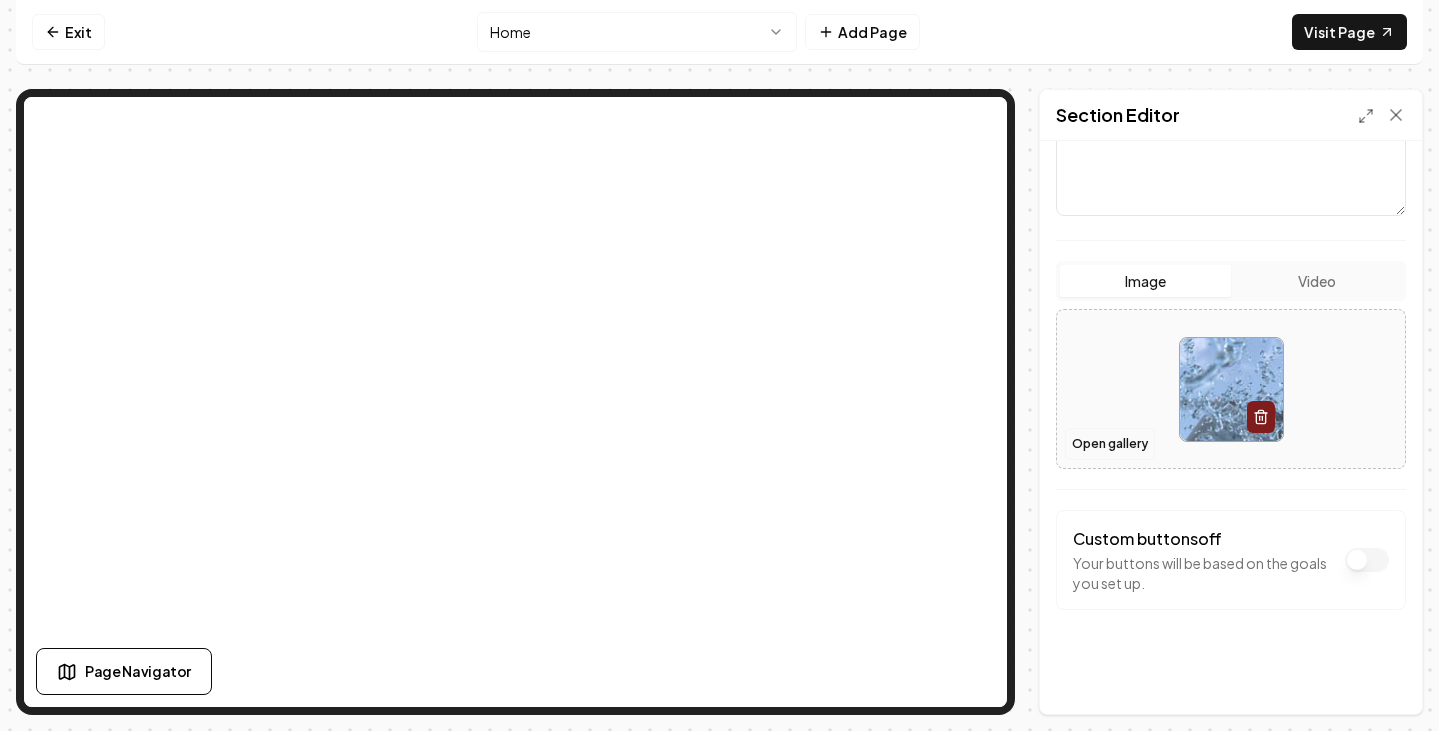 click on "Open gallery" at bounding box center (1110, 444) 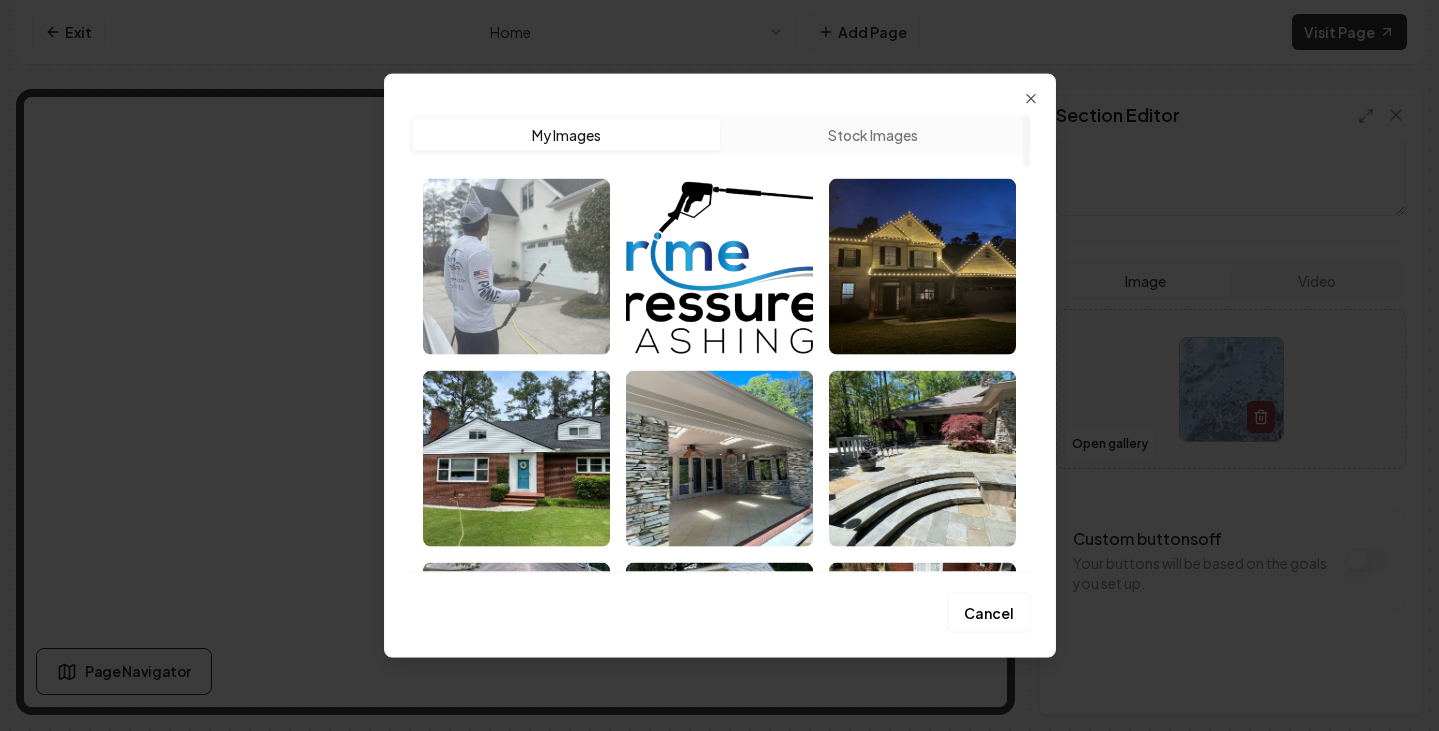 click at bounding box center (516, 266) 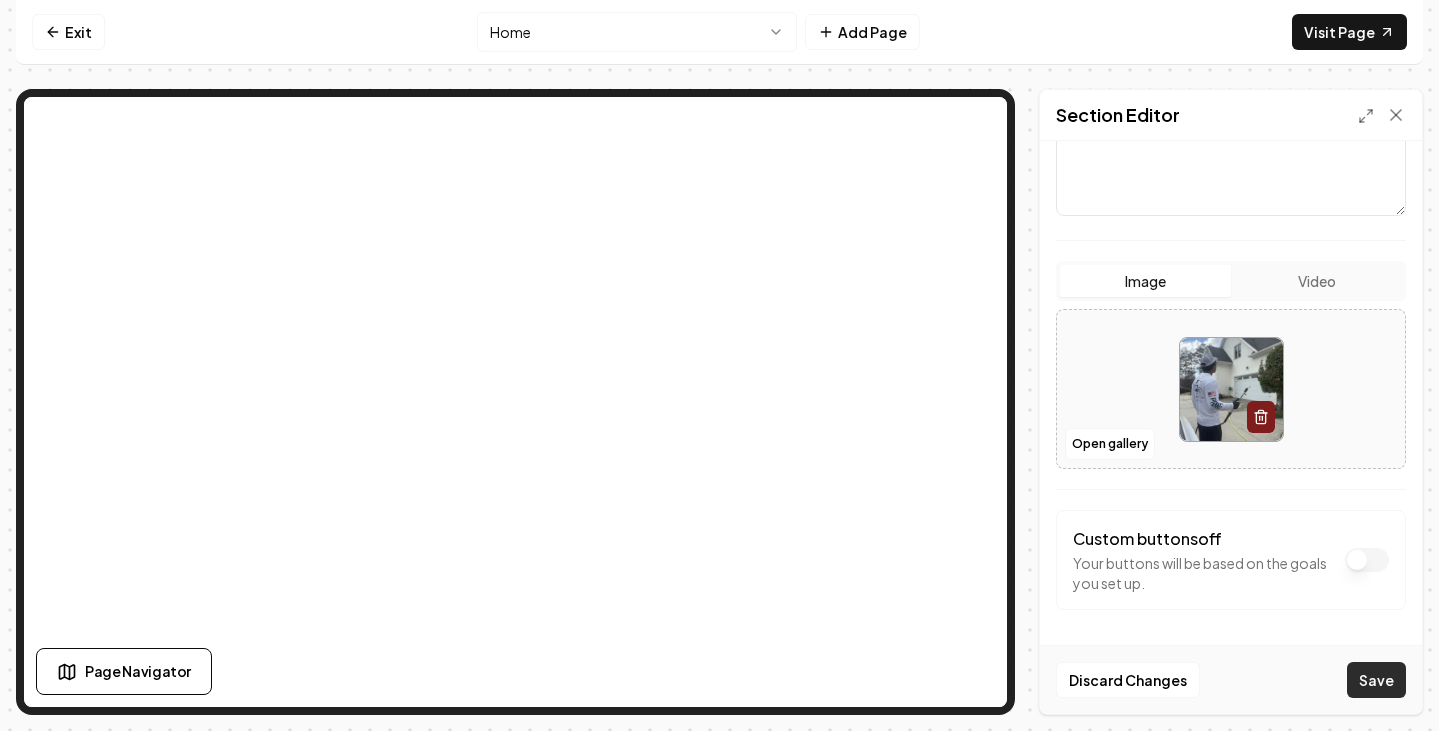 click on "Save" at bounding box center [1376, 680] 